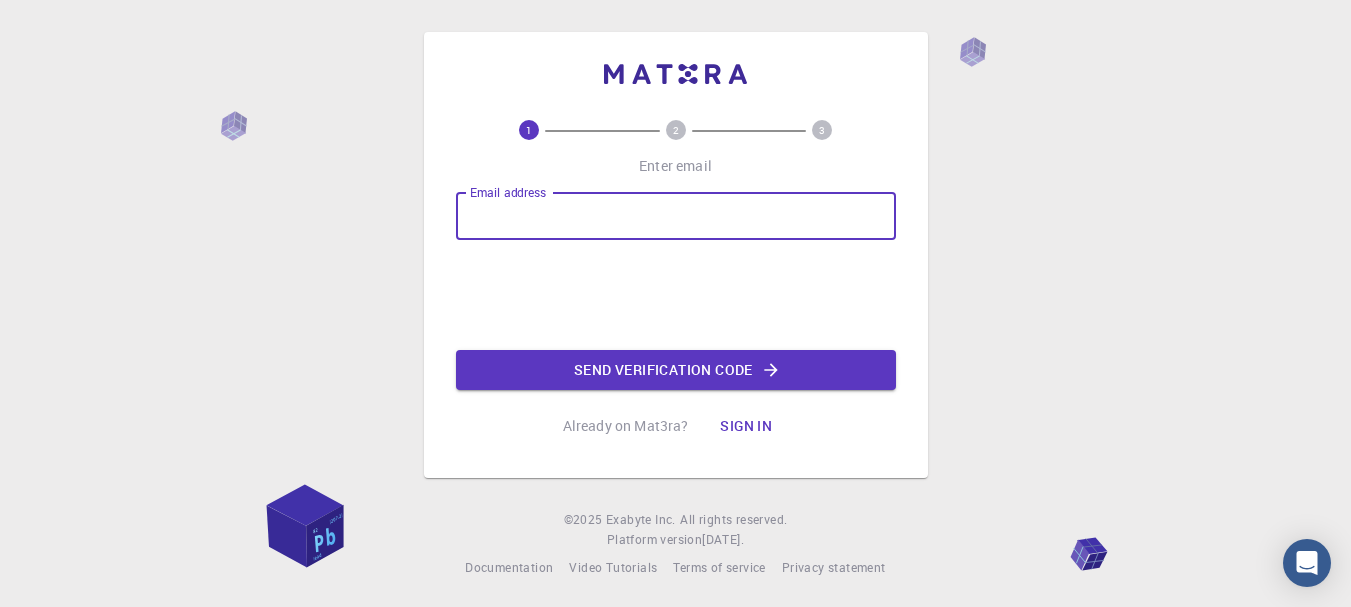 scroll, scrollTop: 0, scrollLeft: 0, axis: both 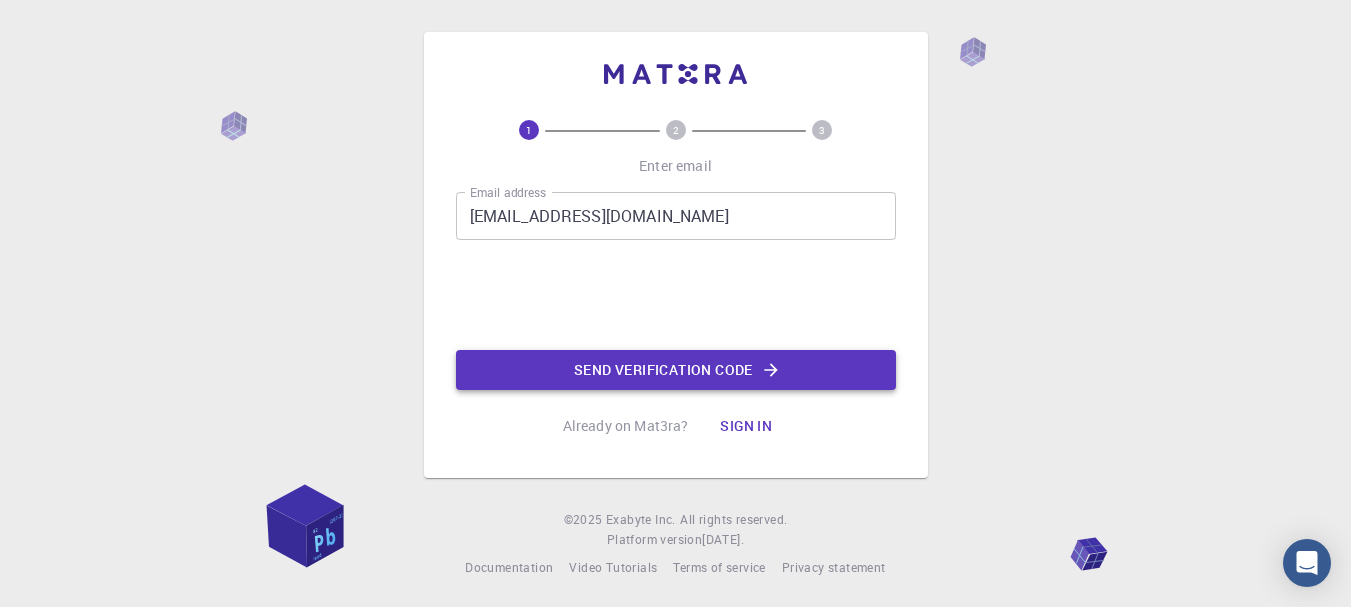 click on "Send verification code" 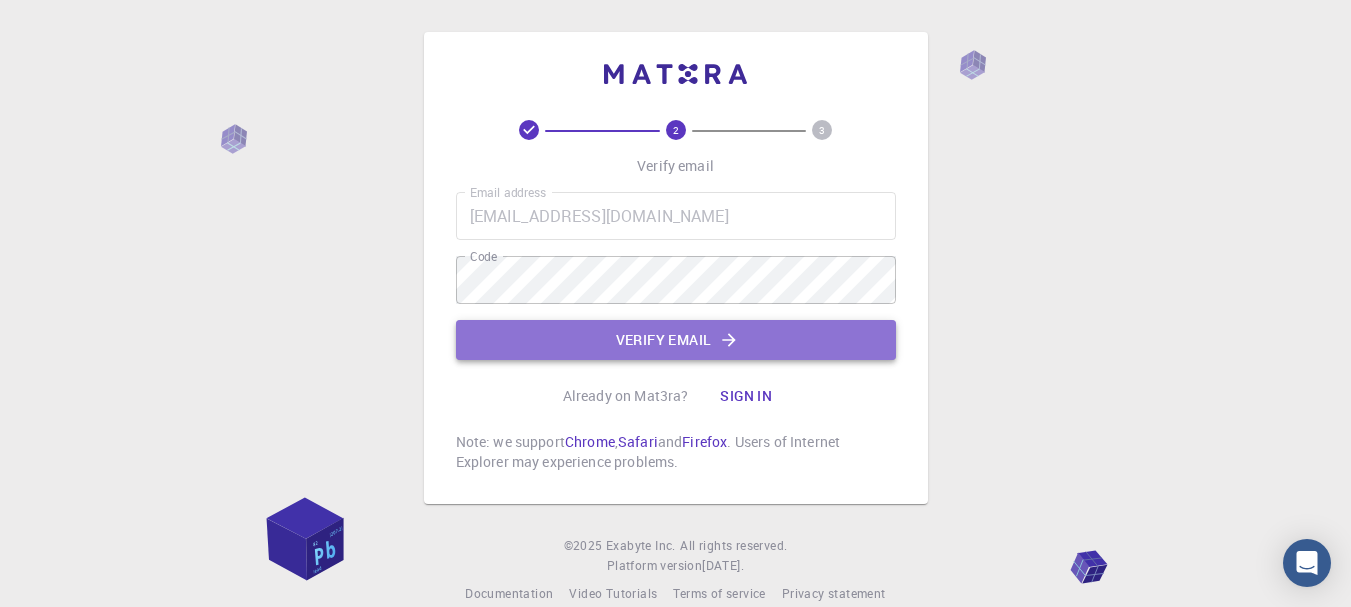 click on "Verify email" 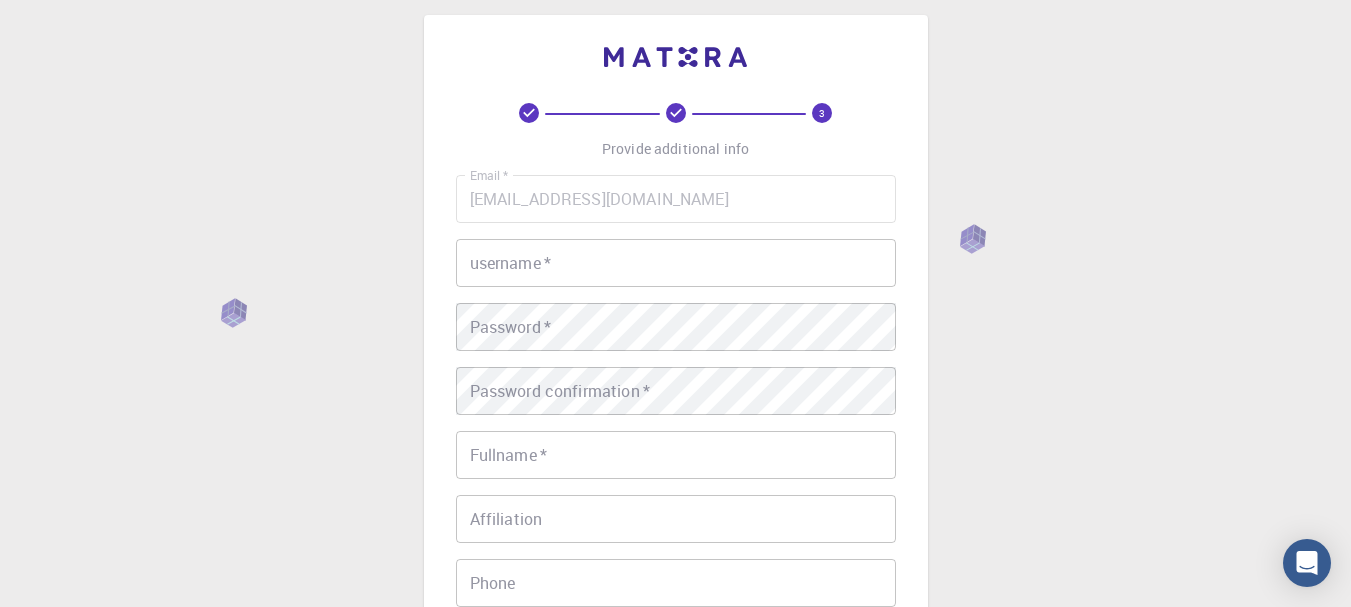 scroll, scrollTop: 0, scrollLeft: 0, axis: both 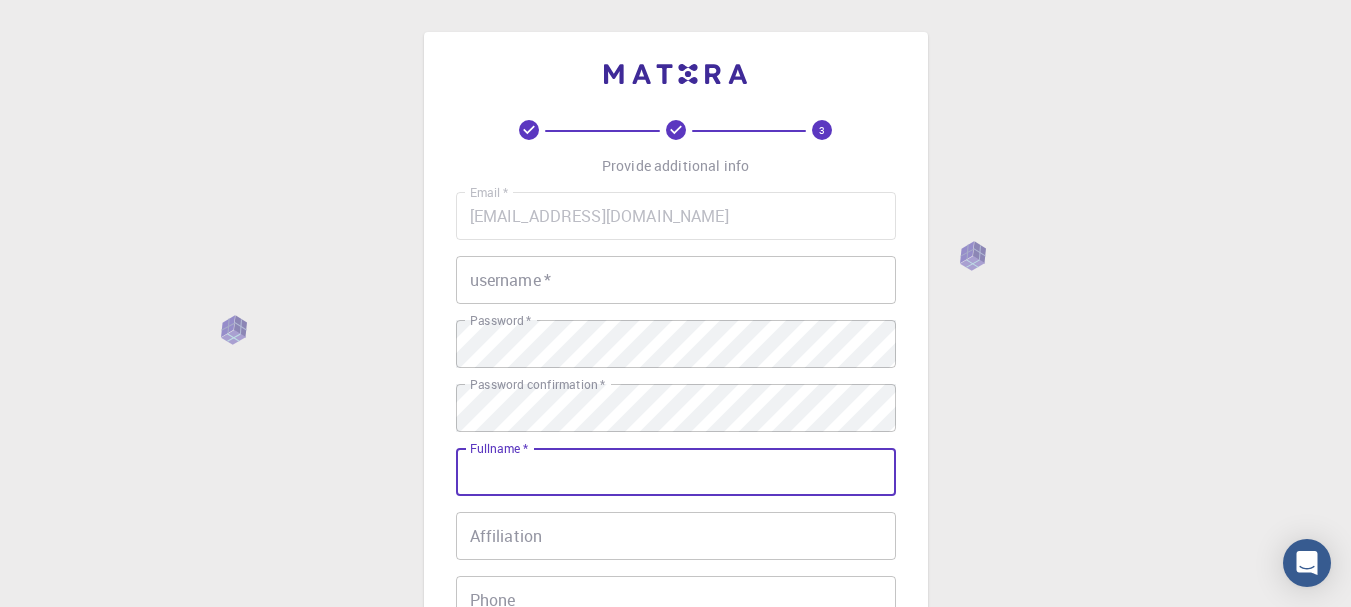 click on "Fullname   *" at bounding box center [676, 472] 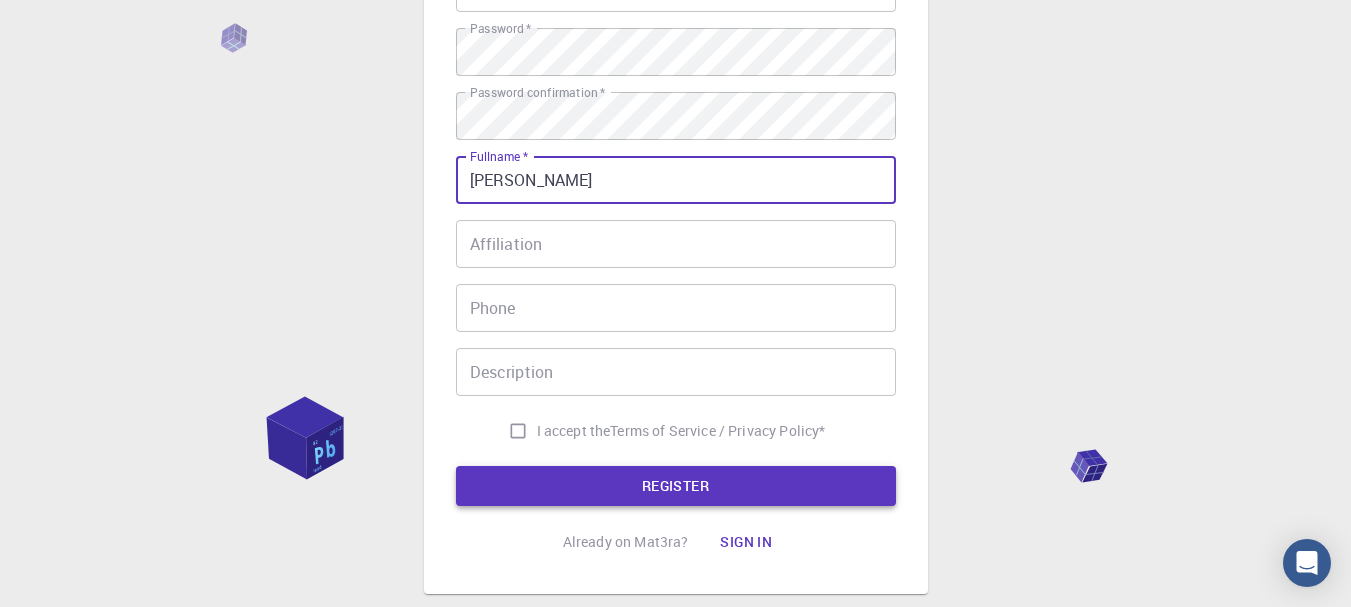 scroll, scrollTop: 300, scrollLeft: 0, axis: vertical 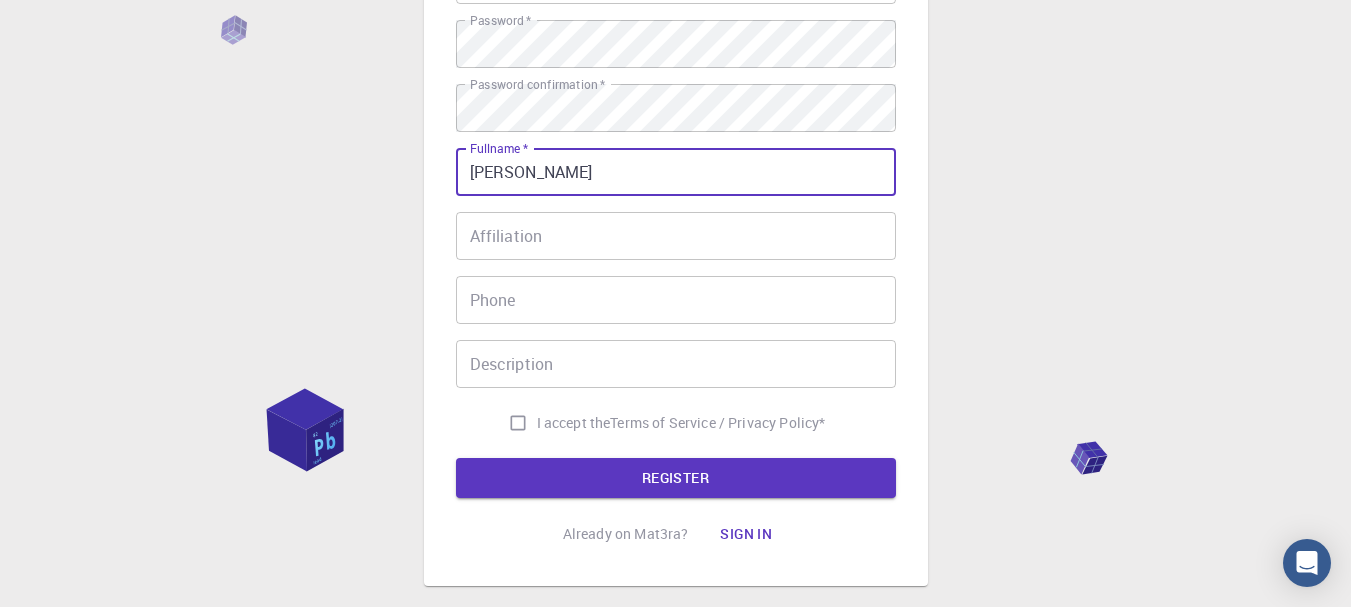 type on "[PERSON_NAME]" 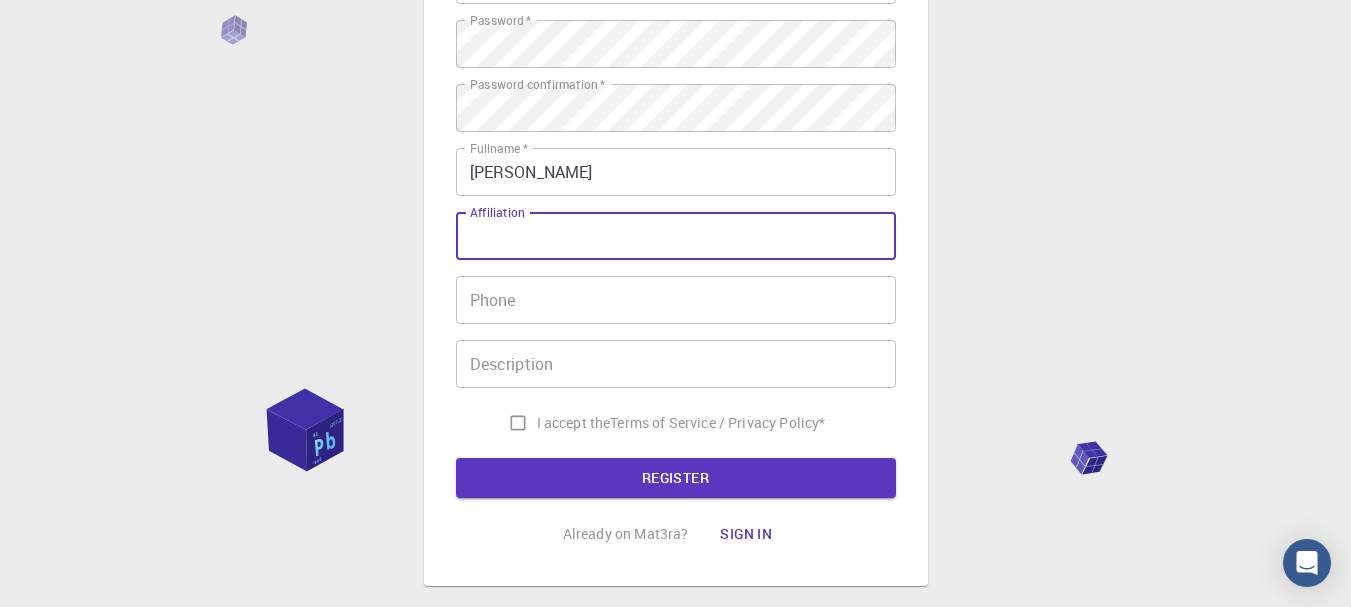 click on "Affiliation" at bounding box center (676, 236) 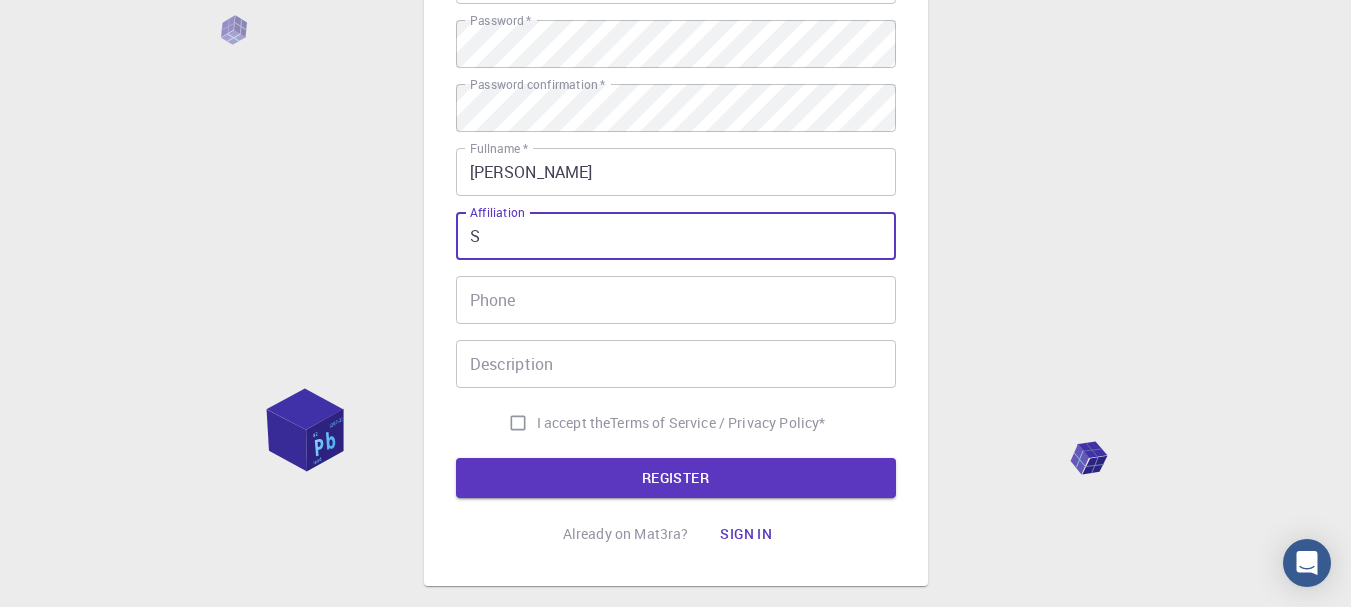 type 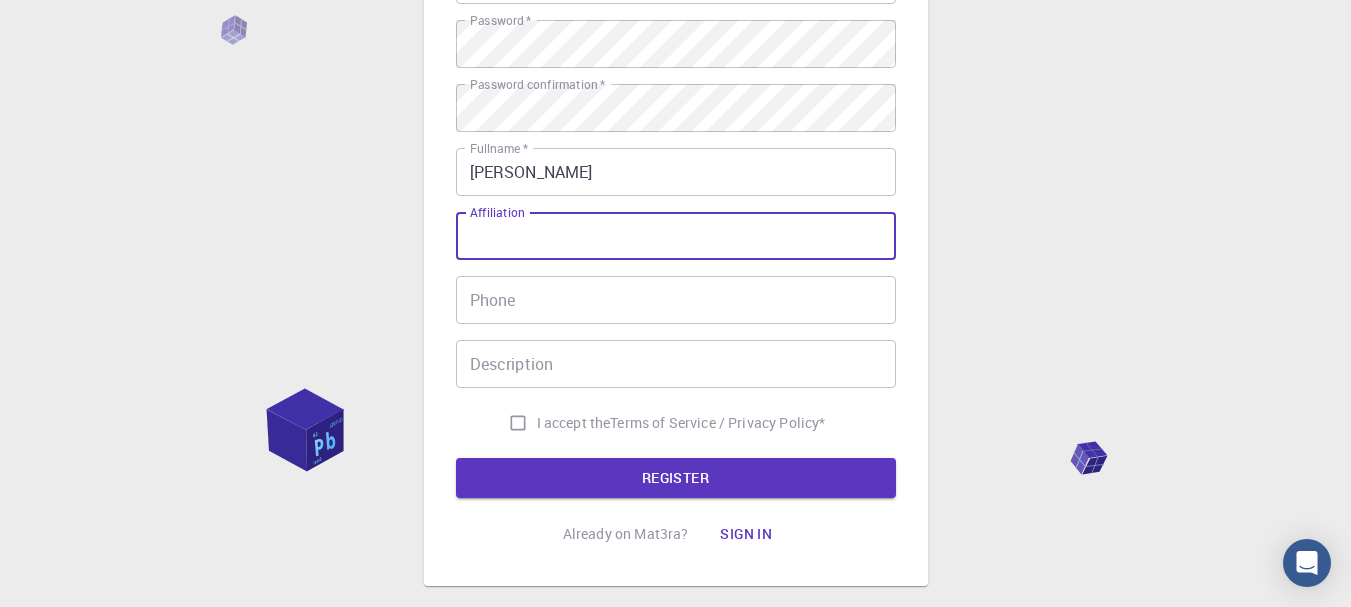 click on "Phone" at bounding box center (676, 300) 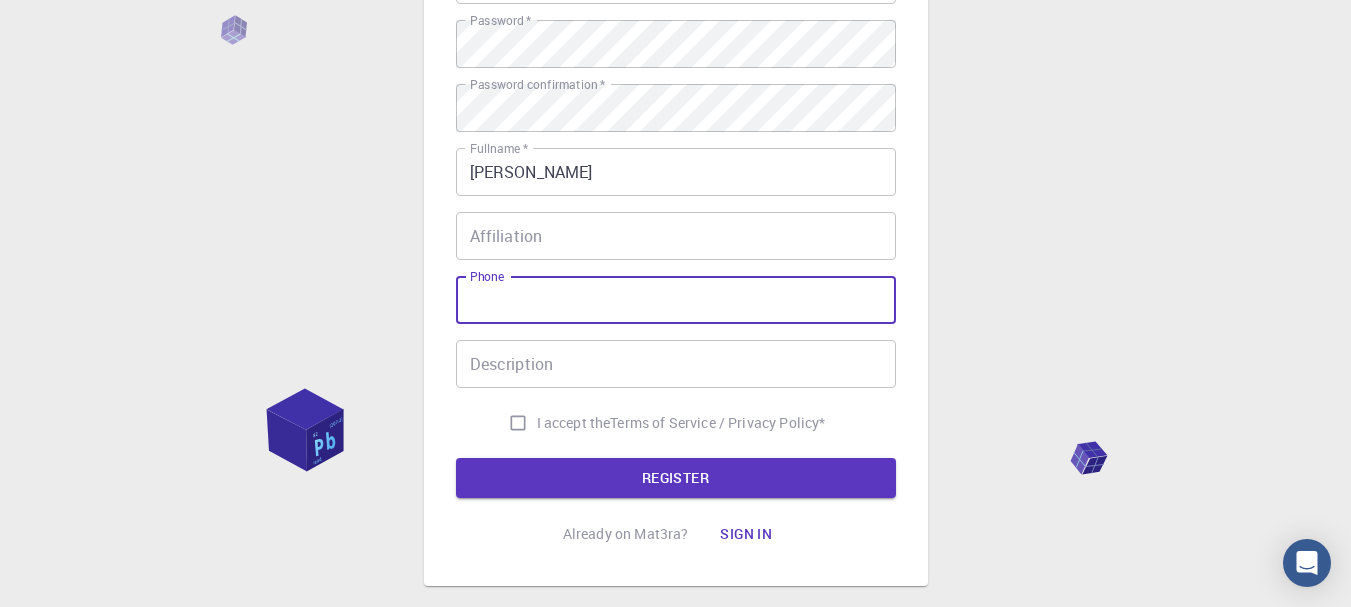 click on "Description" at bounding box center (676, 364) 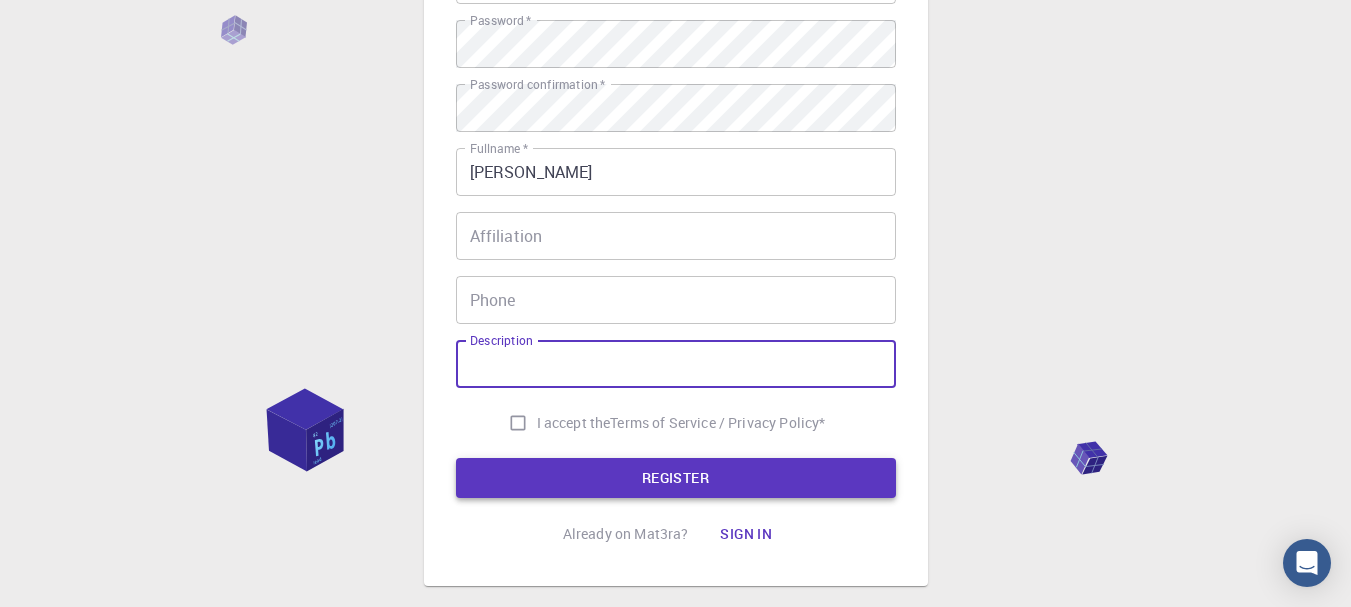click on "REGISTER" at bounding box center (676, 478) 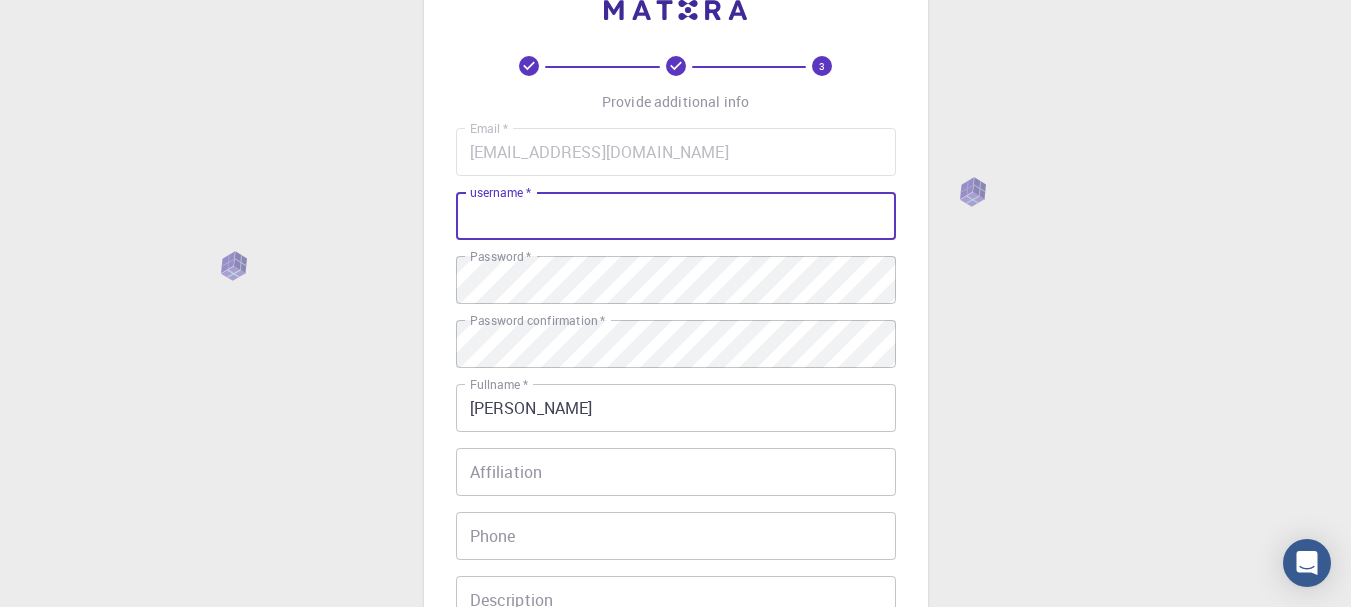 scroll, scrollTop: 56, scrollLeft: 0, axis: vertical 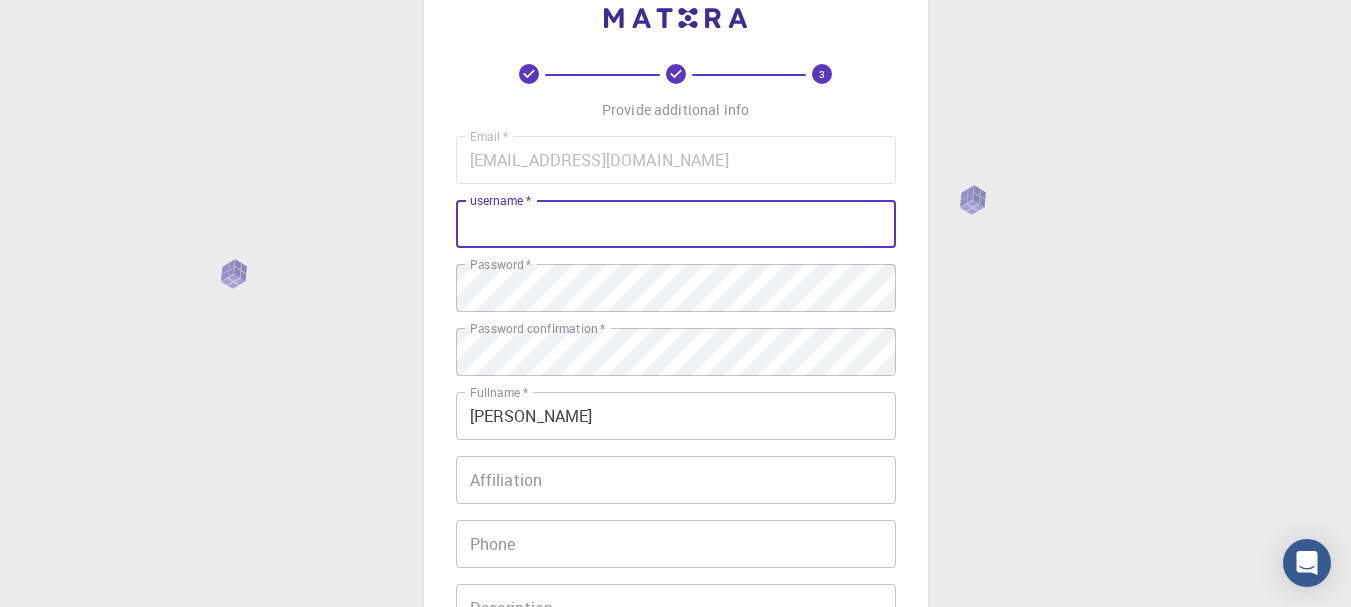 click on "username   *" at bounding box center [676, 224] 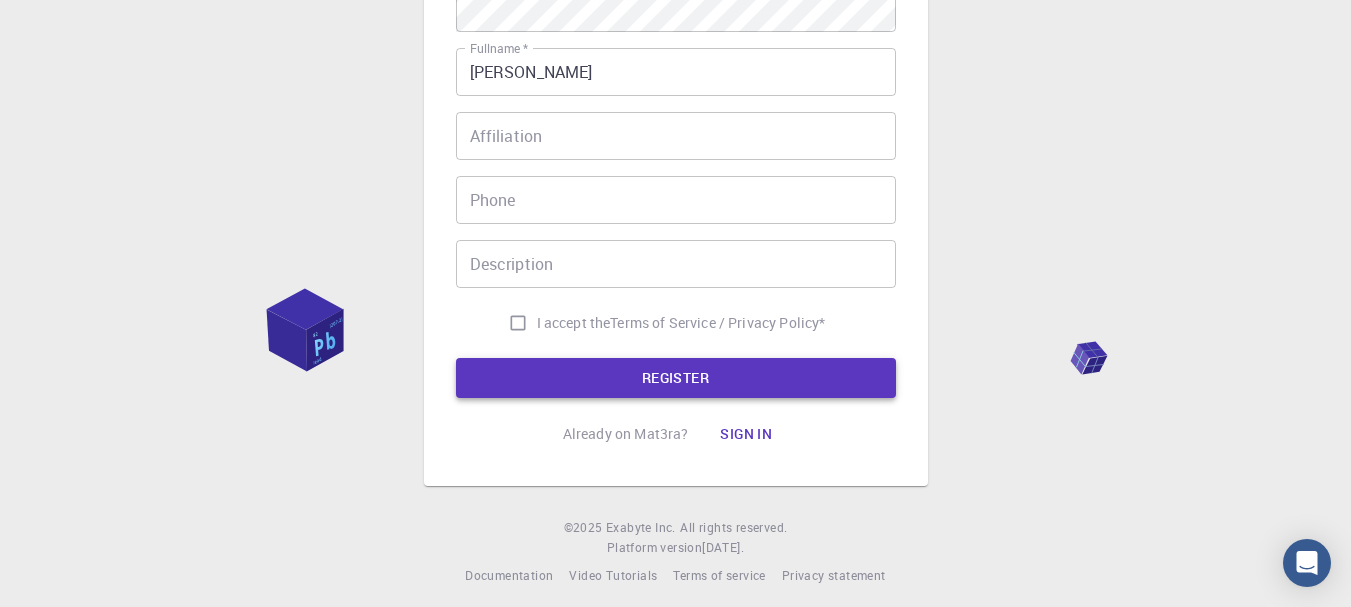 type on "C!c!!" 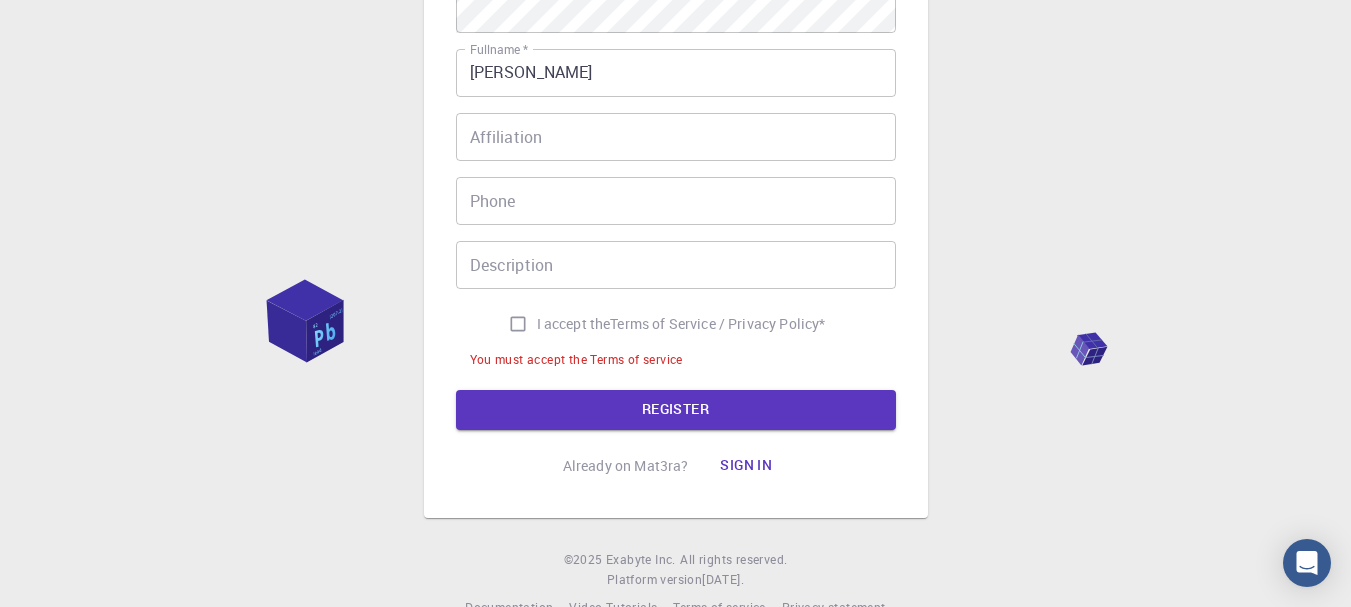 click on "I accept the  Terms of Service / Privacy Policy  *" at bounding box center (518, 324) 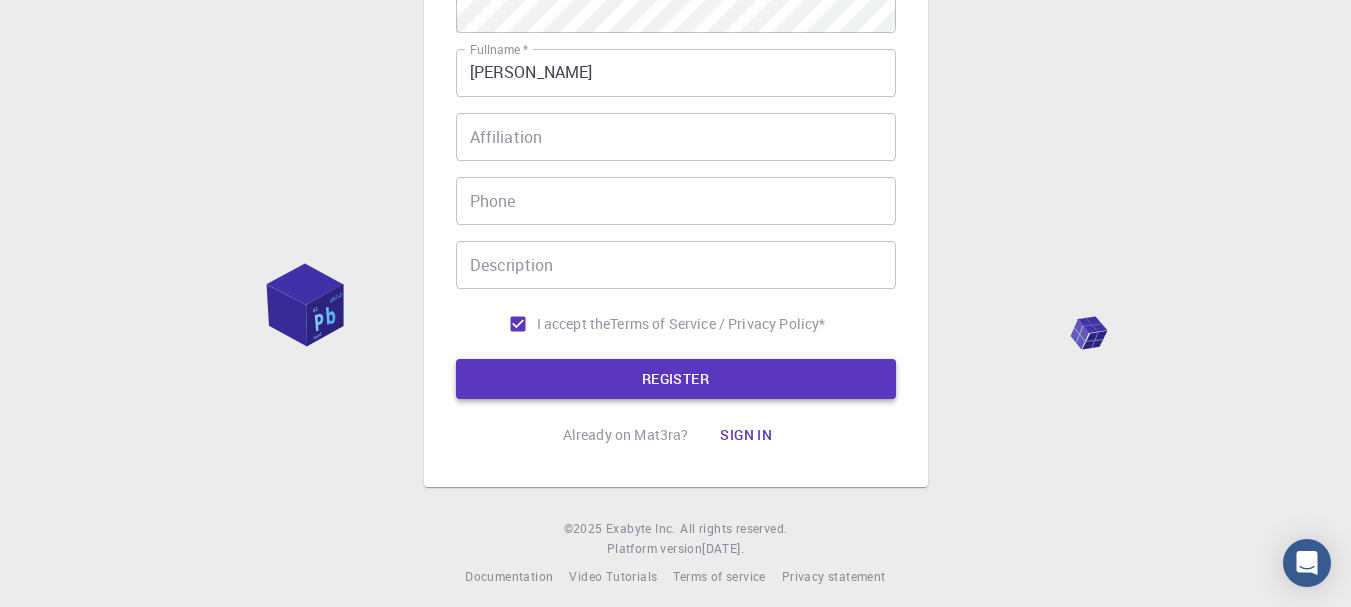 click on "REGISTER" at bounding box center (676, 379) 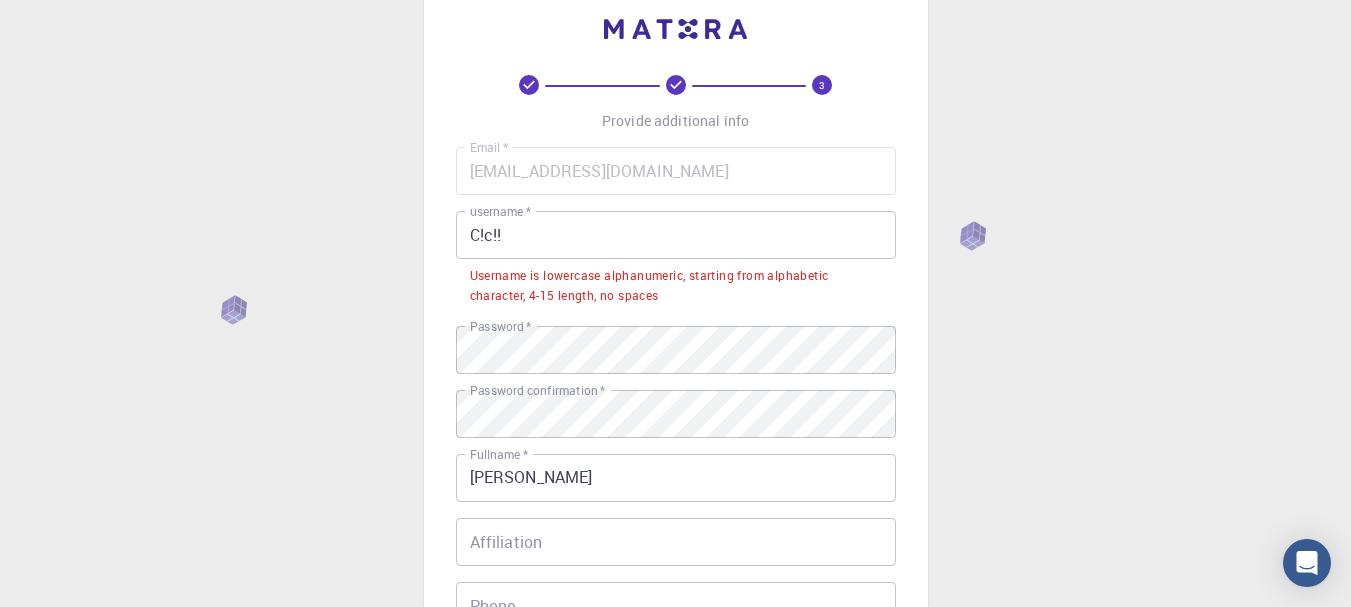 scroll, scrollTop: 0, scrollLeft: 0, axis: both 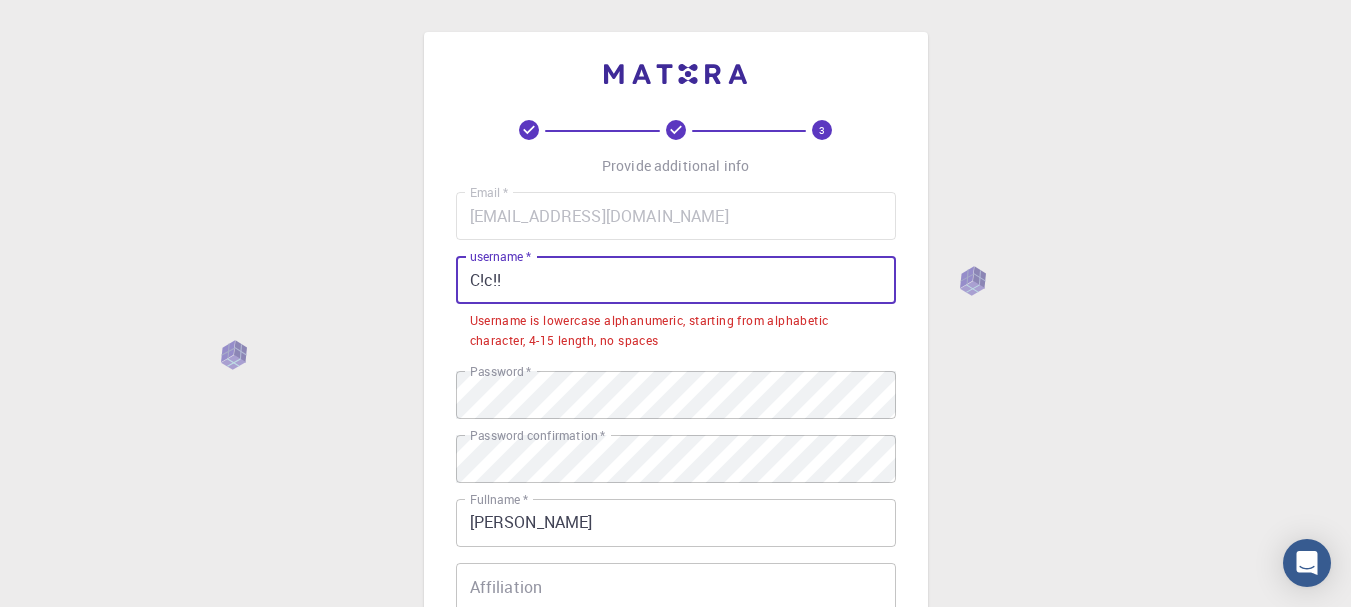 click on "C!c!!" at bounding box center (676, 280) 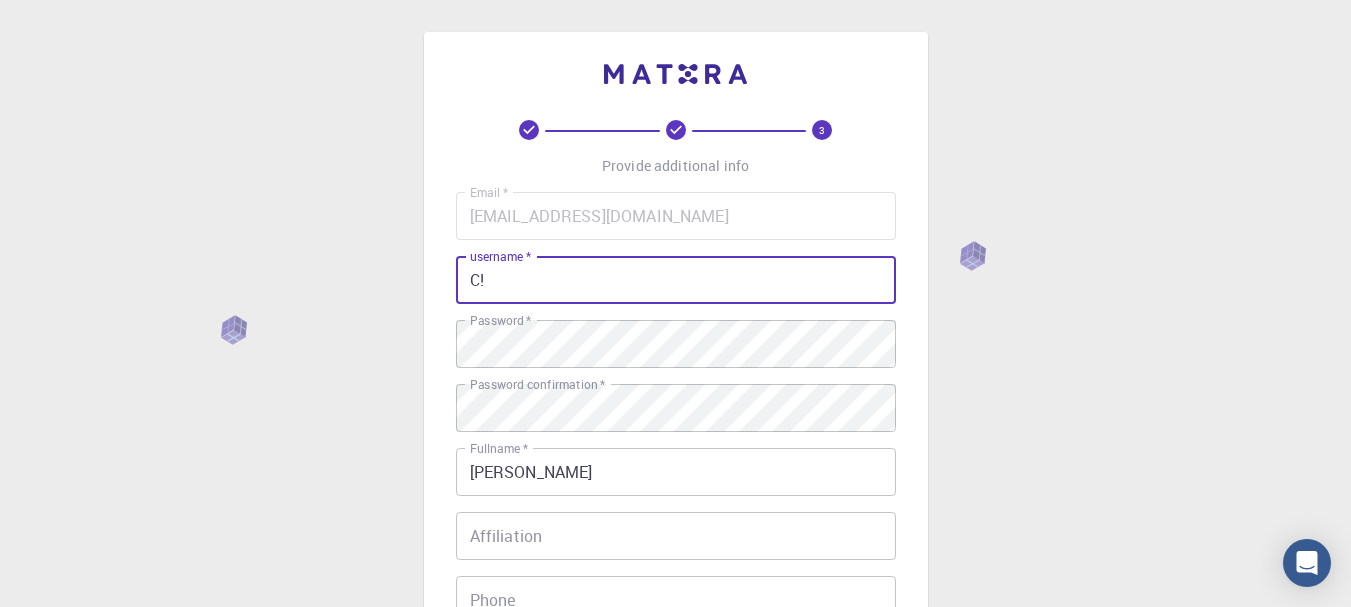 type on "C" 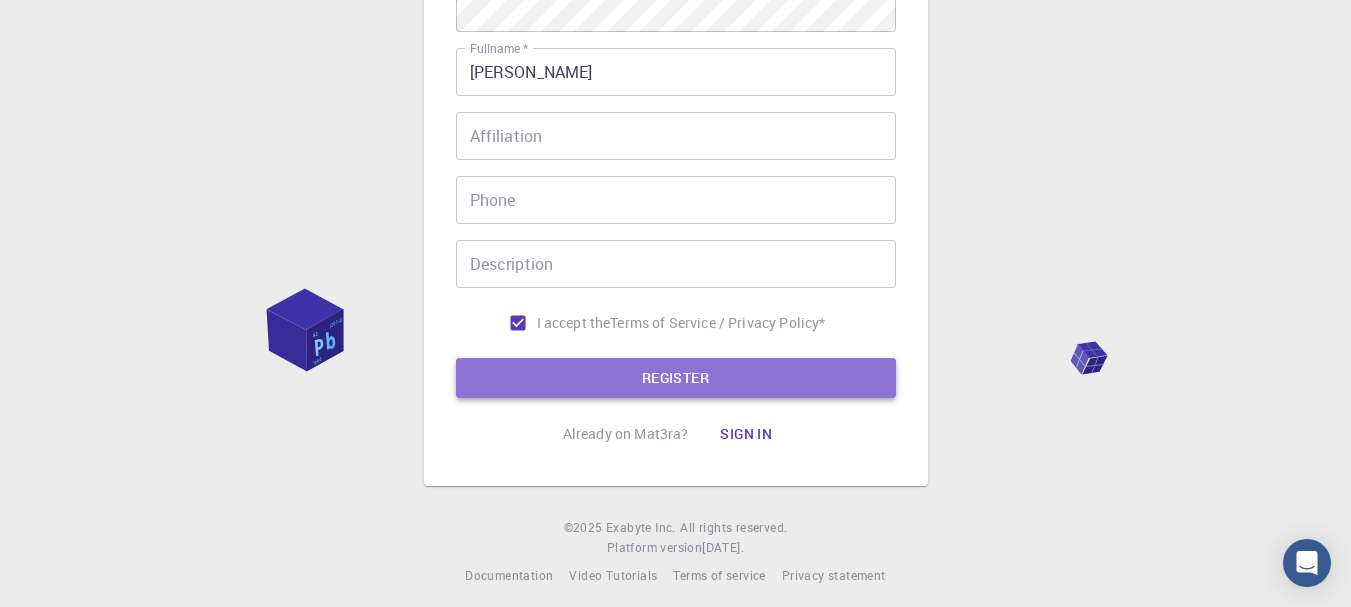 click on "REGISTER" at bounding box center (676, 378) 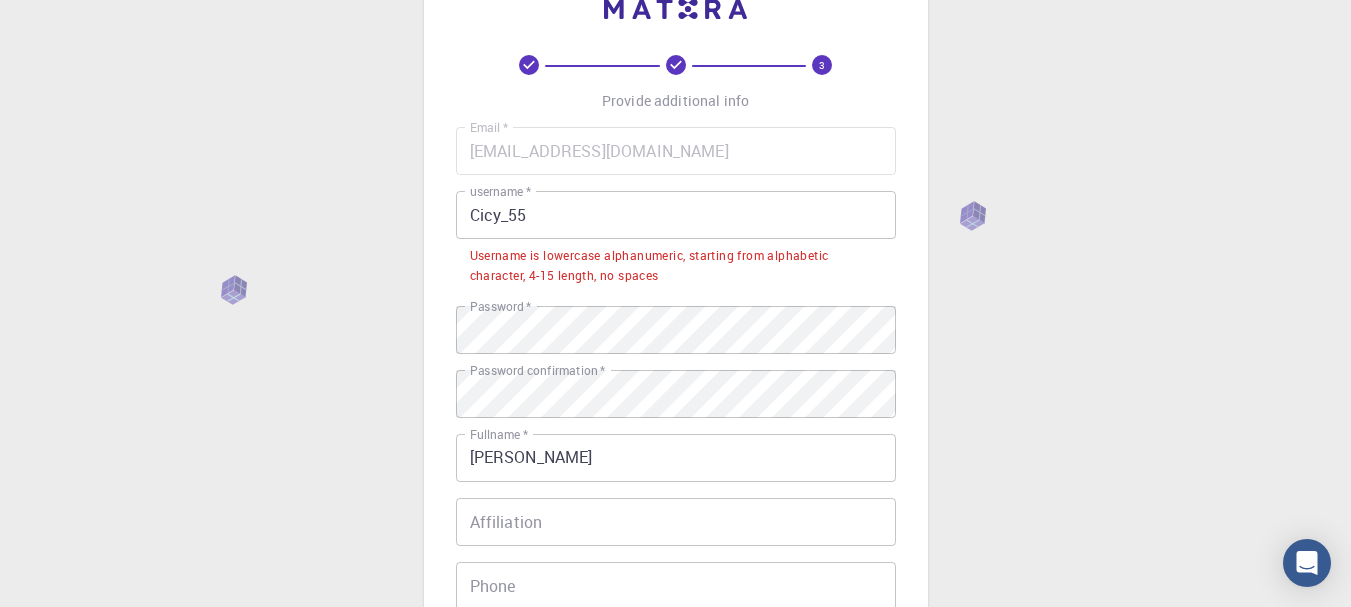 scroll, scrollTop: 50, scrollLeft: 0, axis: vertical 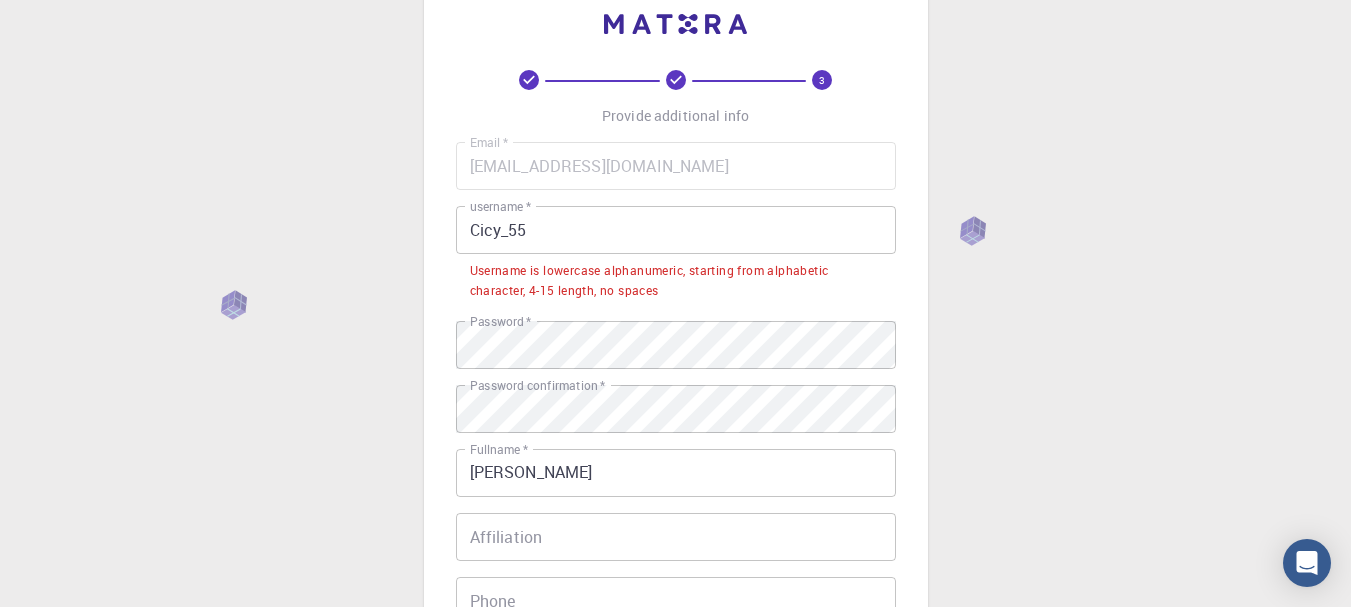 click on "Cicy_55" at bounding box center (676, 230) 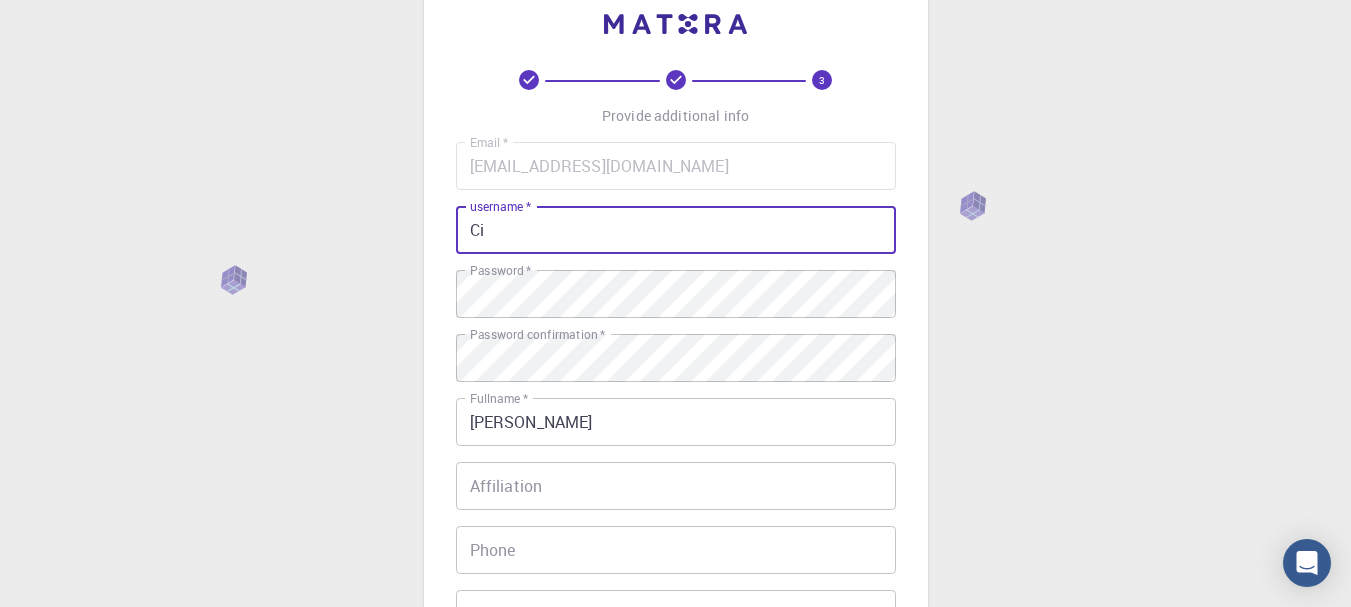 type on "C" 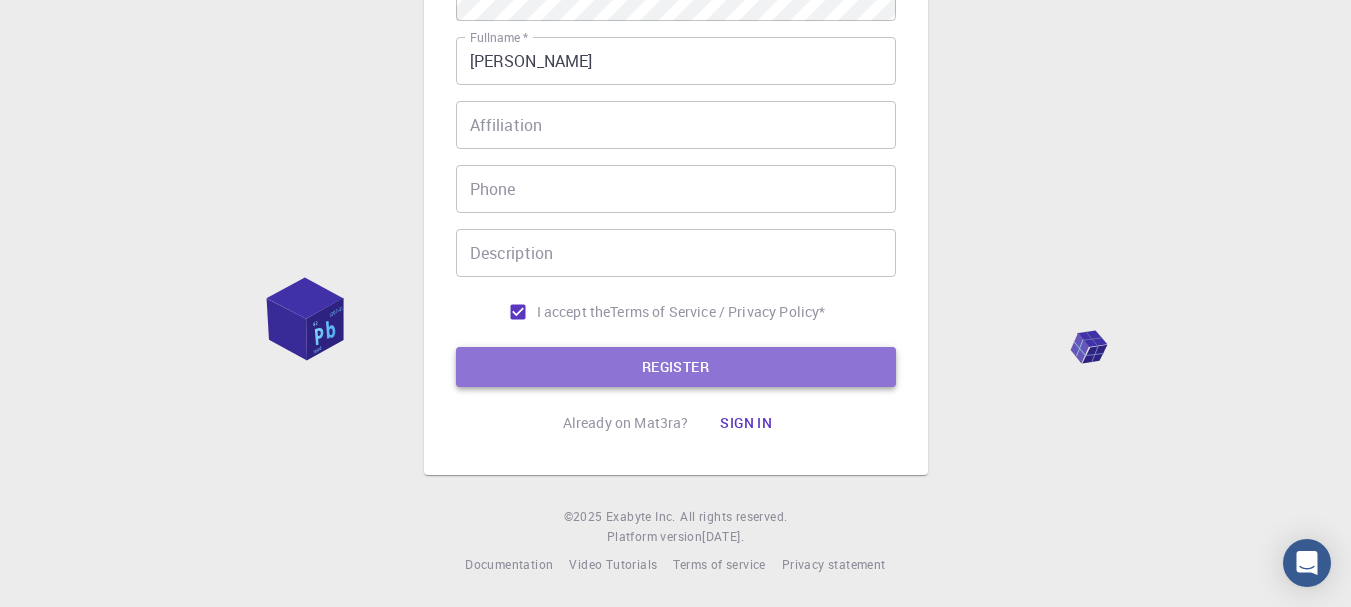 click on "REGISTER" at bounding box center (676, 367) 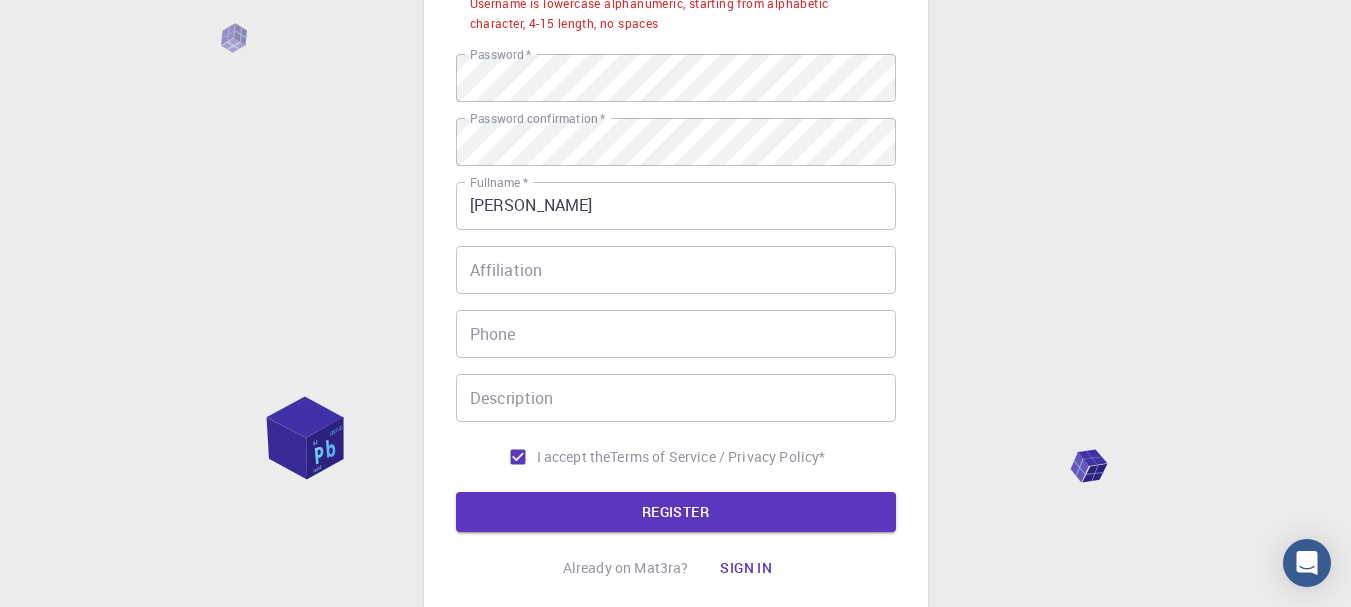 scroll, scrollTop: 61, scrollLeft: 0, axis: vertical 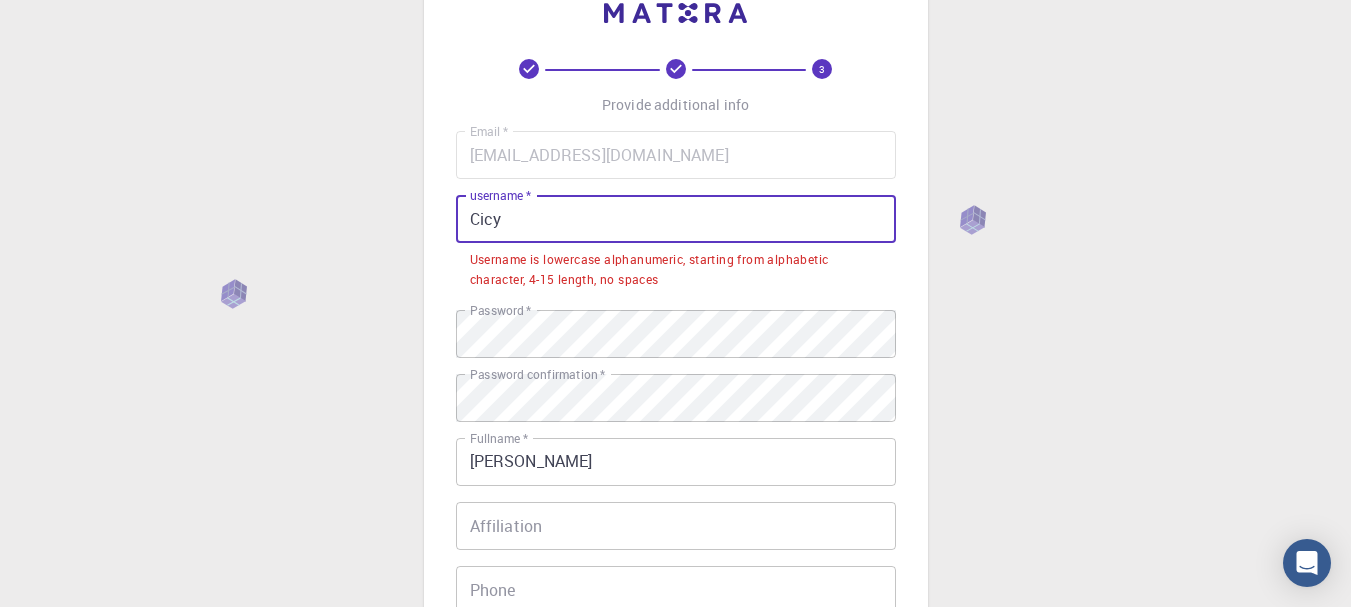 click on "Cicy" at bounding box center [676, 219] 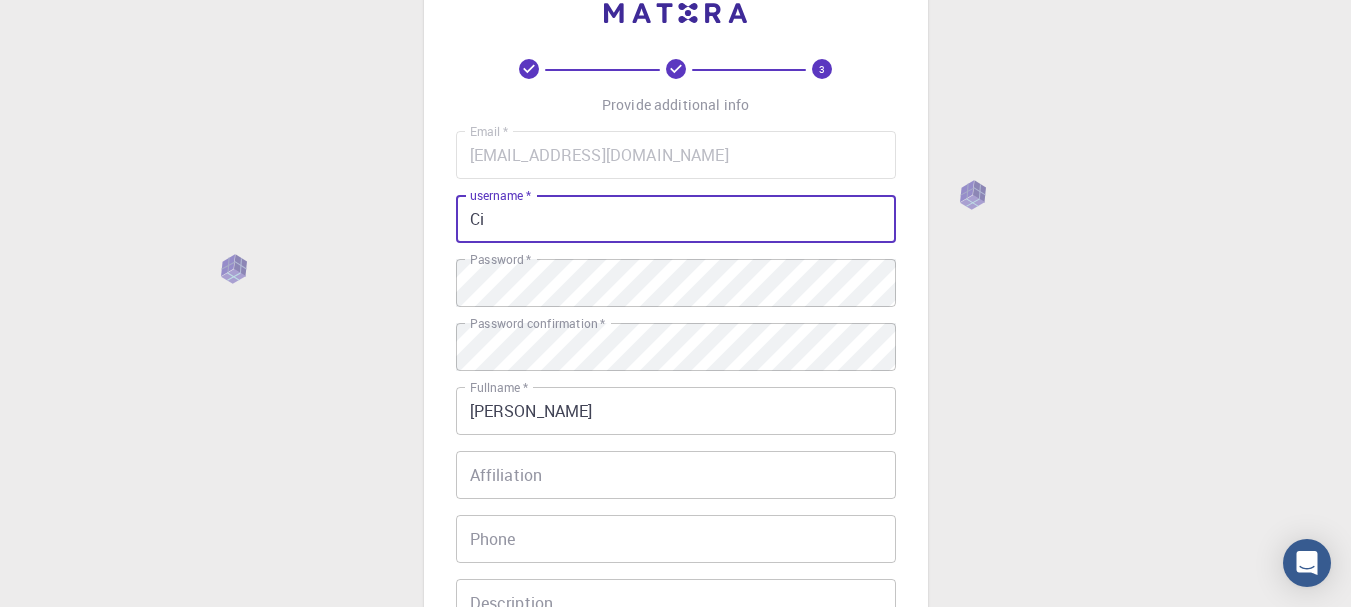 type on "C" 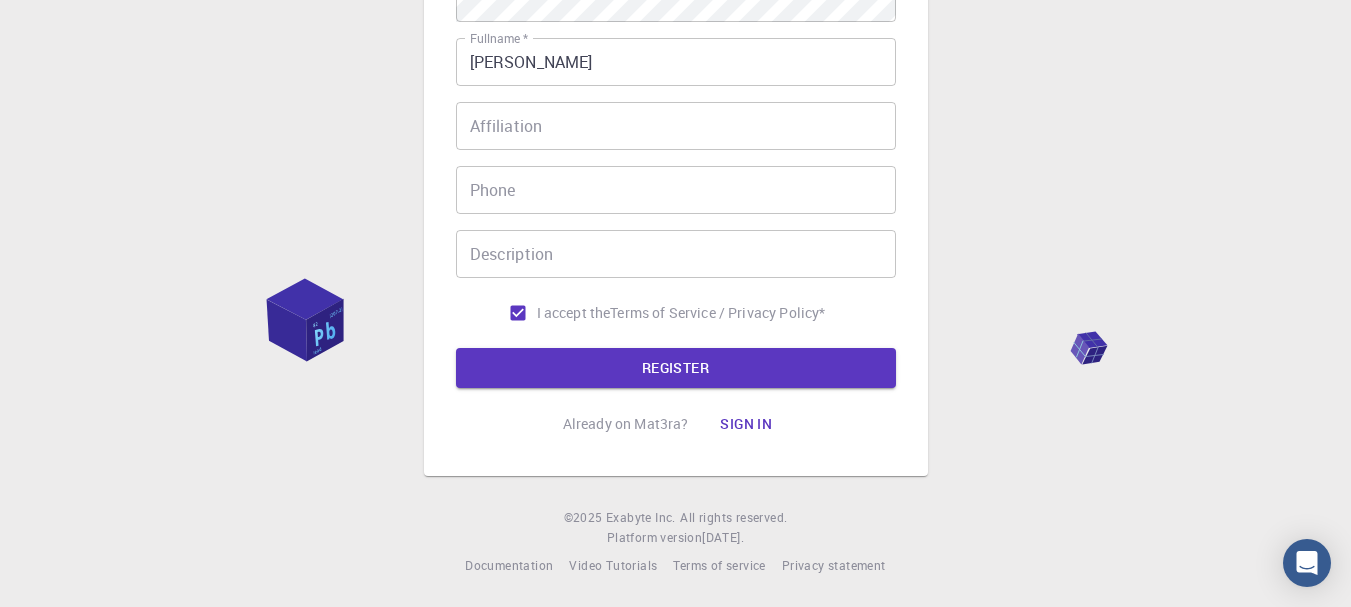 scroll, scrollTop: 411, scrollLeft: 0, axis: vertical 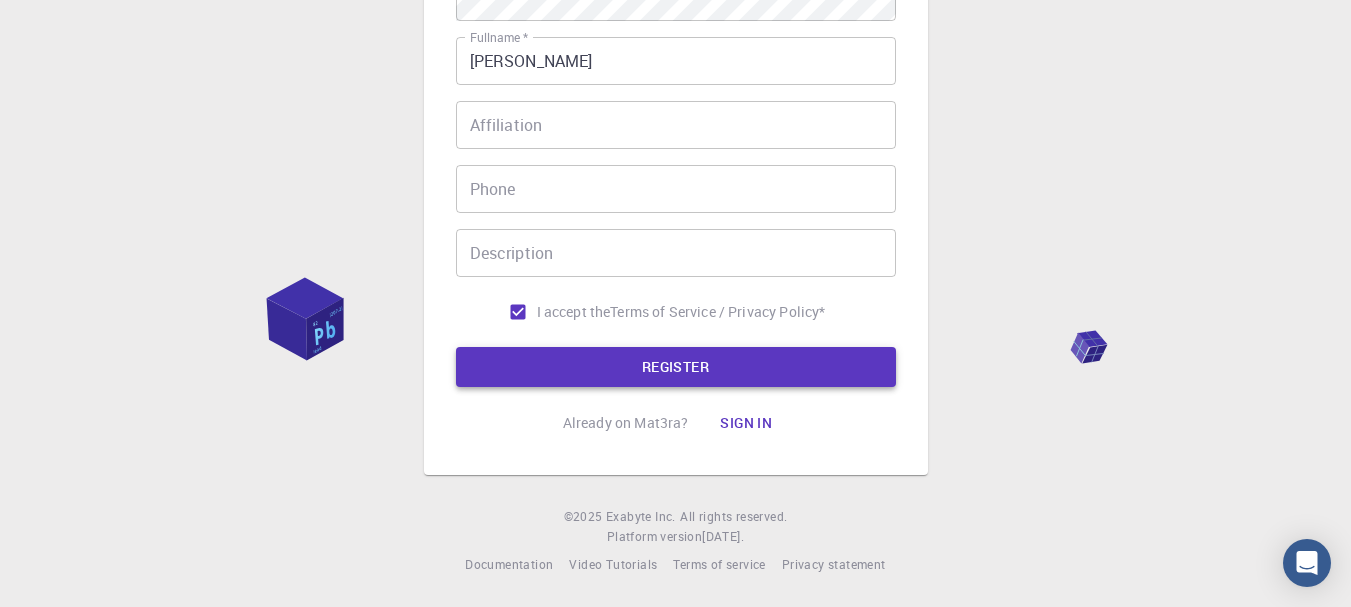 type on "cicy55" 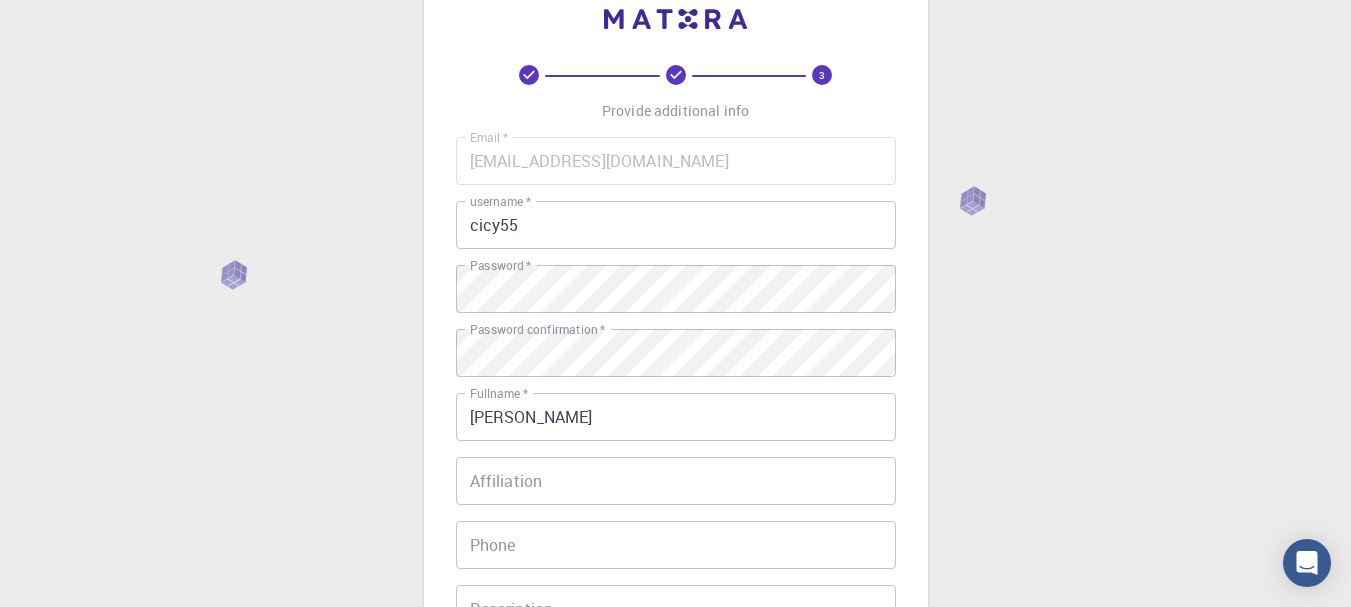 scroll, scrollTop: 0, scrollLeft: 0, axis: both 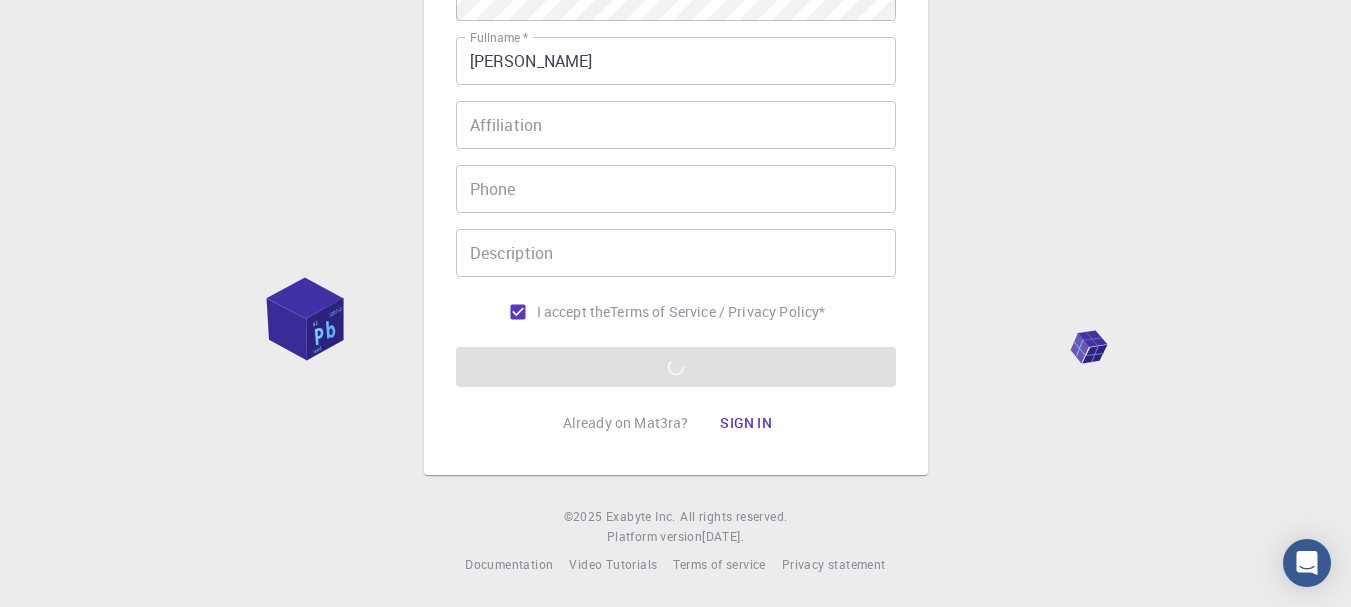 click on "Sign in" at bounding box center (746, 423) 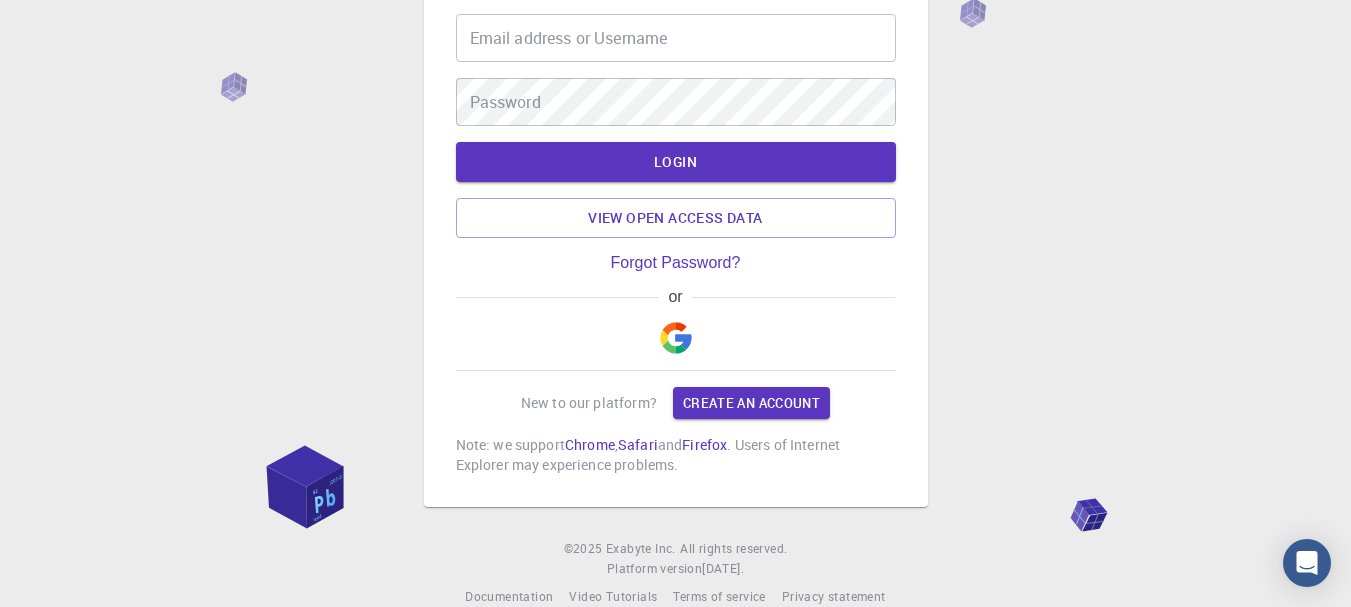 scroll, scrollTop: 138, scrollLeft: 0, axis: vertical 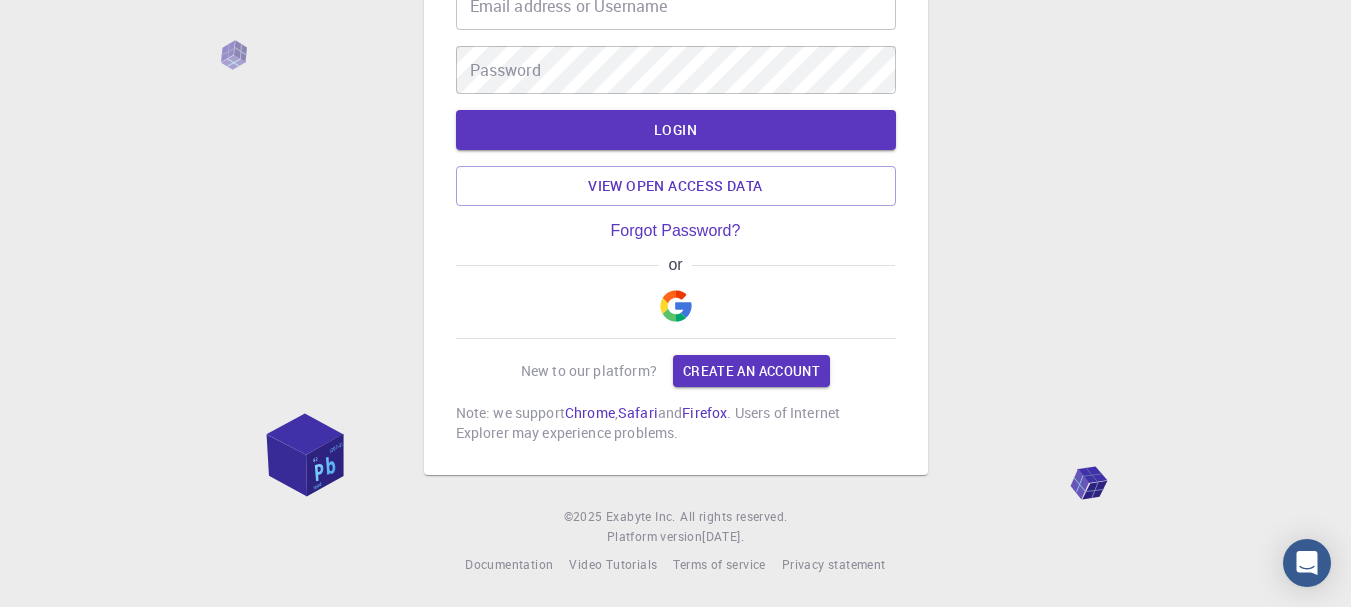 type on "cicy55" 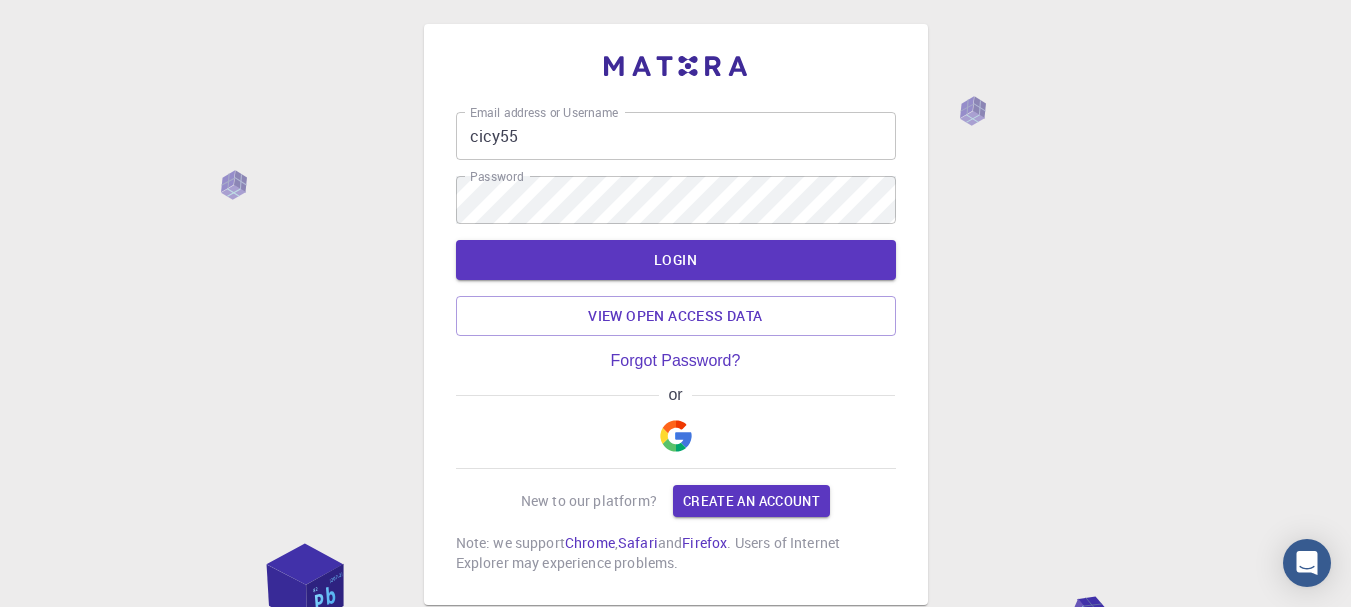 scroll, scrollTop: 0, scrollLeft: 0, axis: both 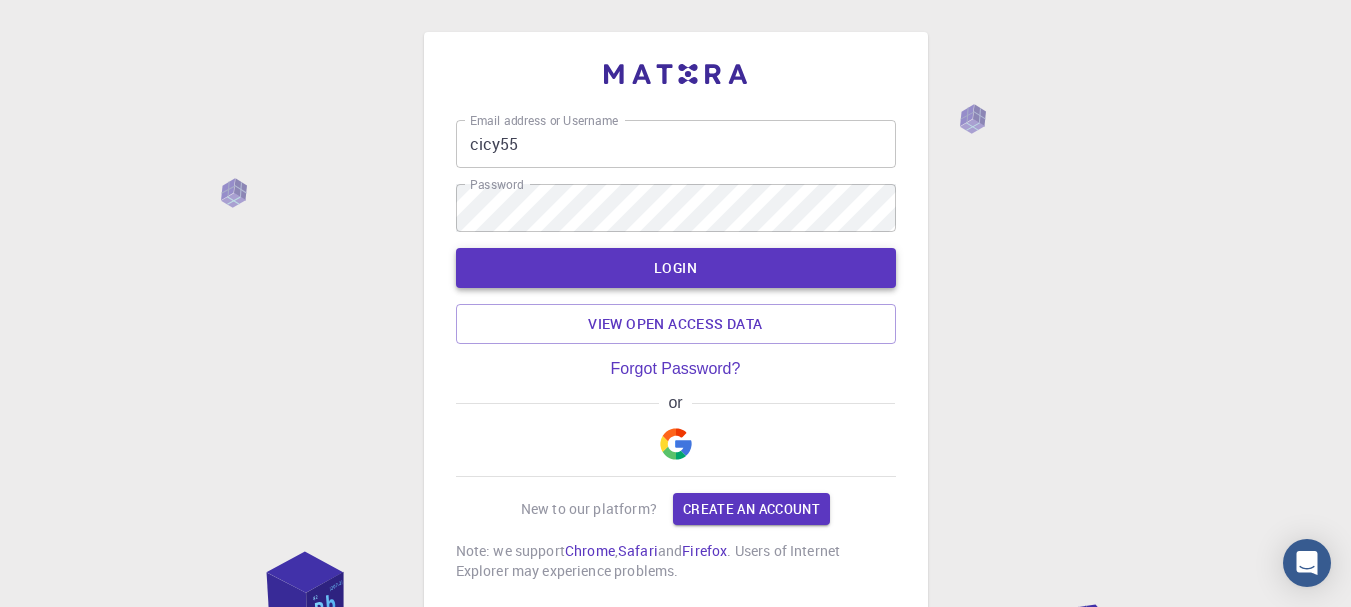 click on "LOGIN" at bounding box center [676, 268] 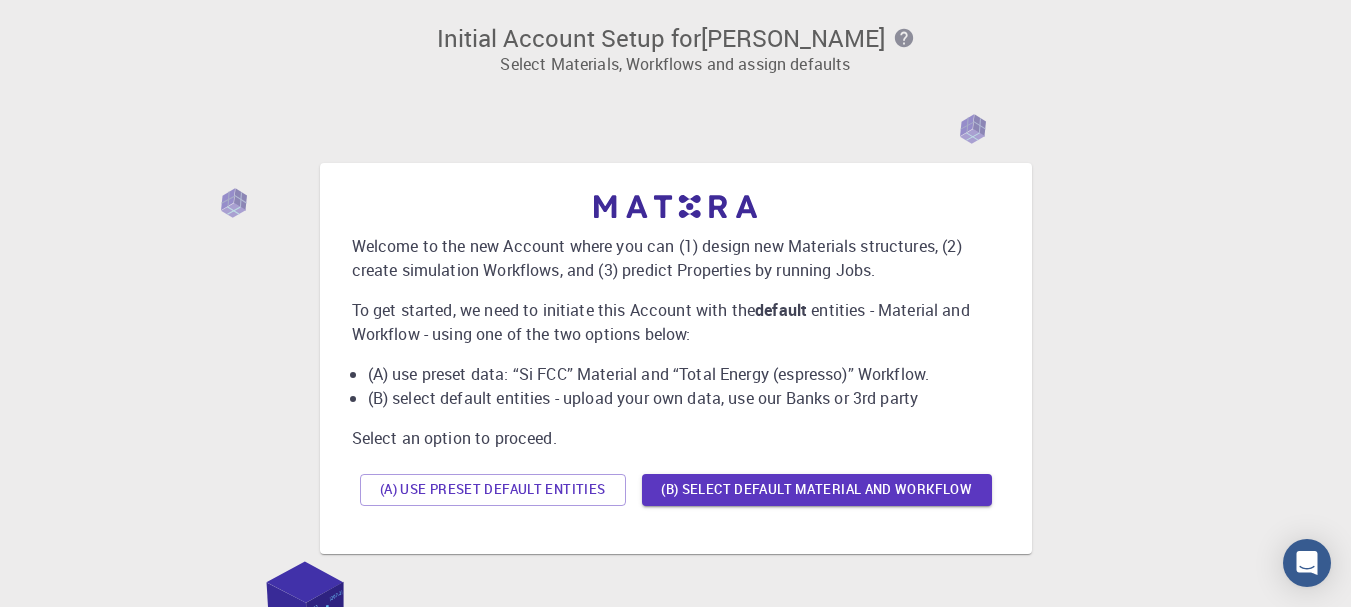 scroll, scrollTop: 0, scrollLeft: 0, axis: both 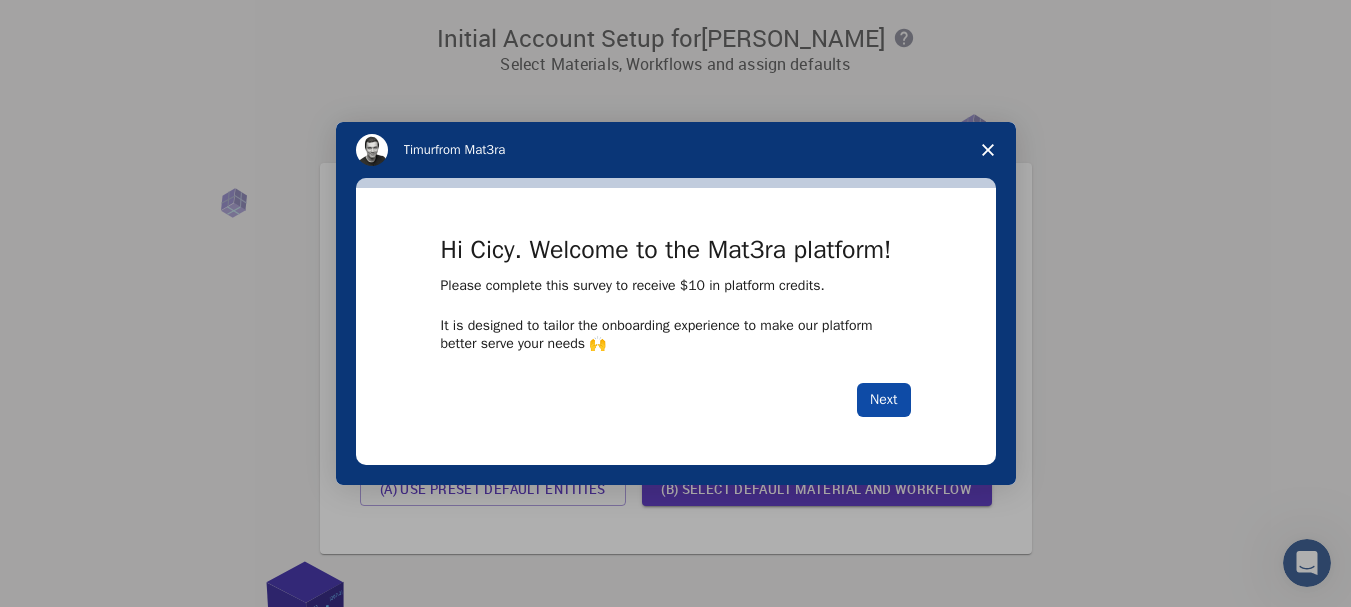 click on "Next" at bounding box center [883, 400] 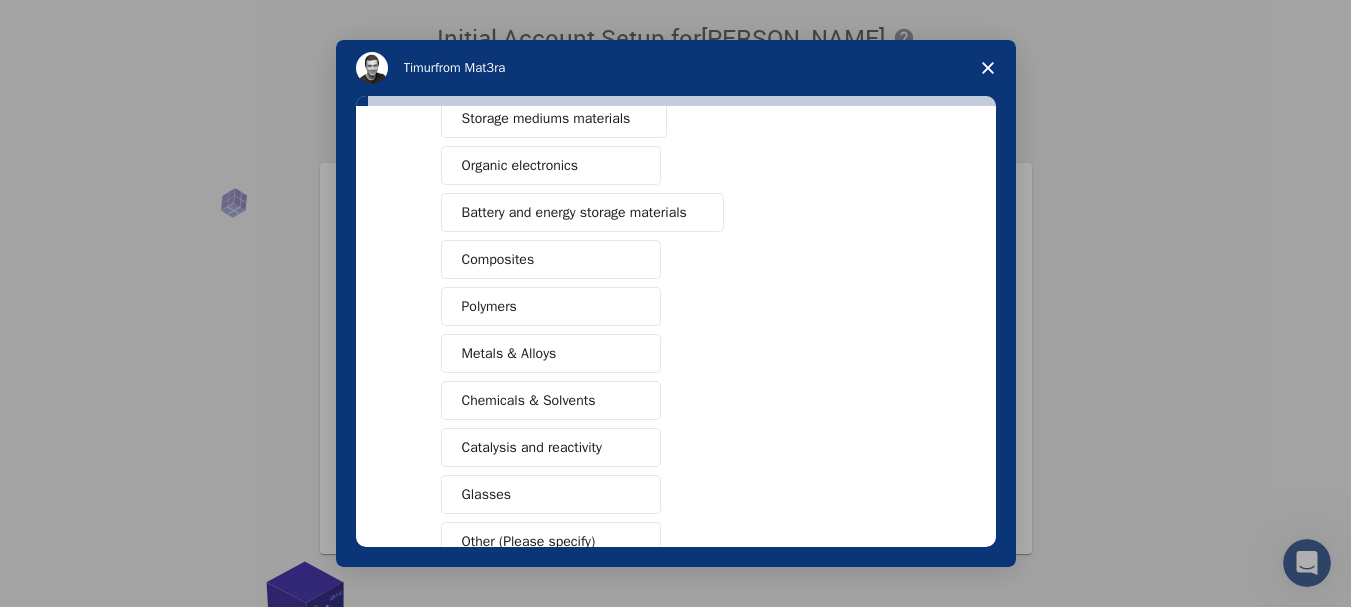 scroll, scrollTop: 0, scrollLeft: 0, axis: both 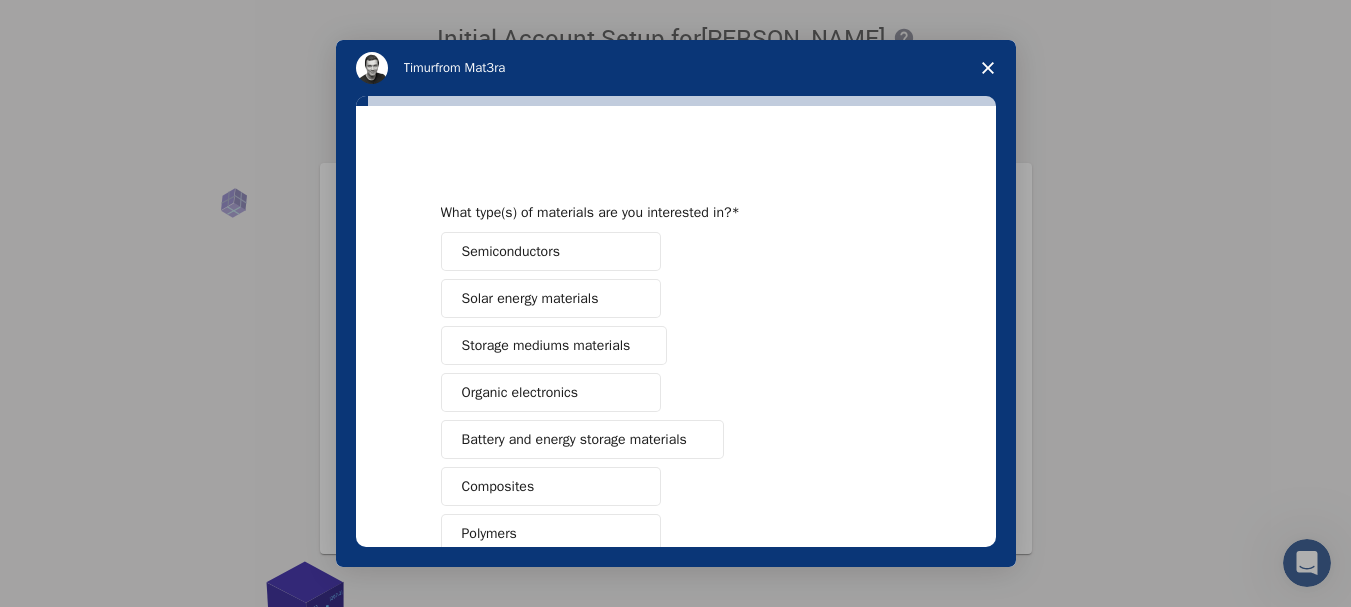 click on "Solar energy materials" at bounding box center [551, 298] 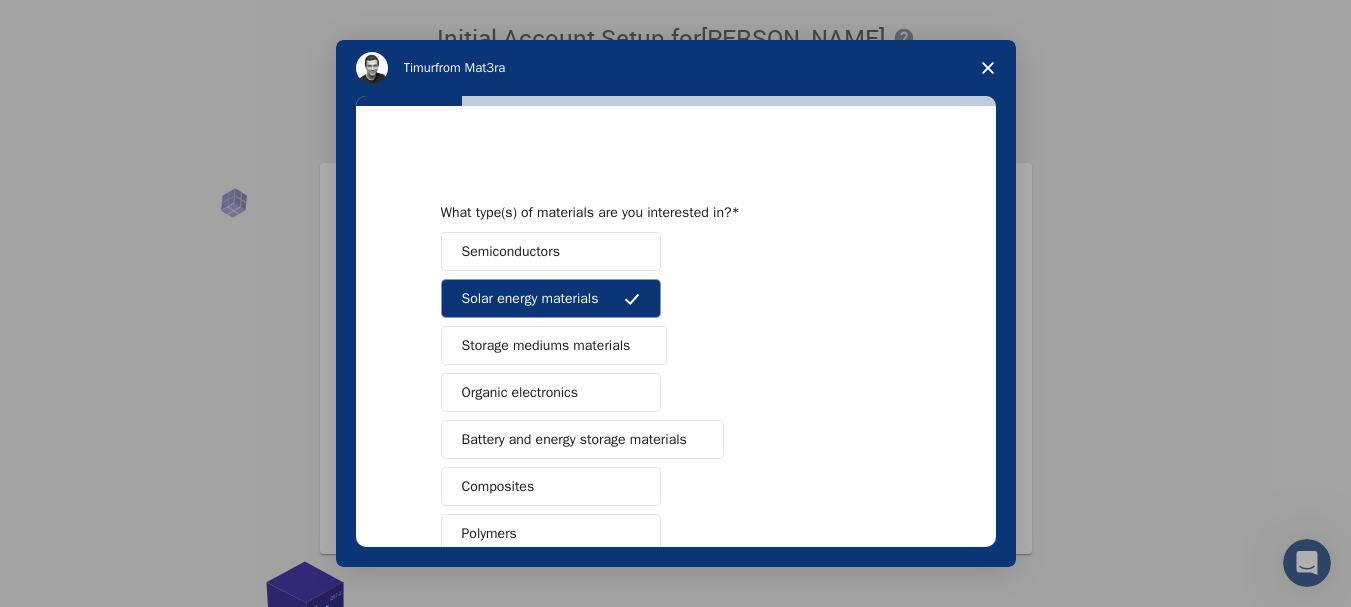 click on "Semiconductors" at bounding box center (551, 251) 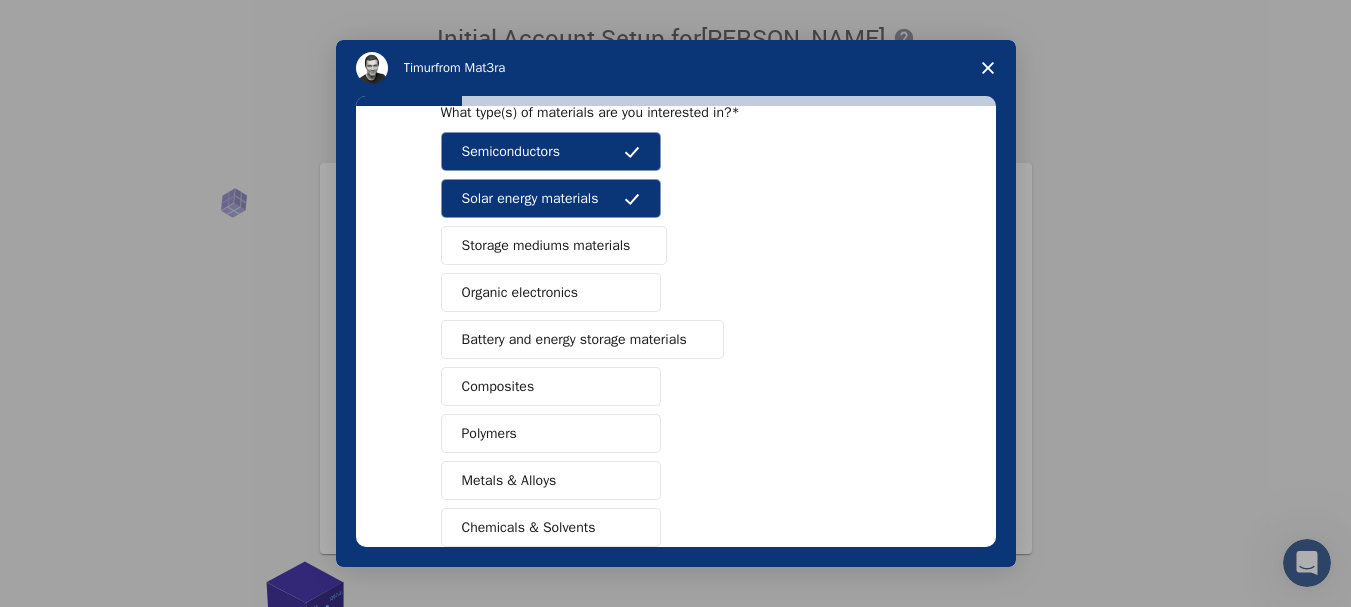 scroll, scrollTop: 200, scrollLeft: 0, axis: vertical 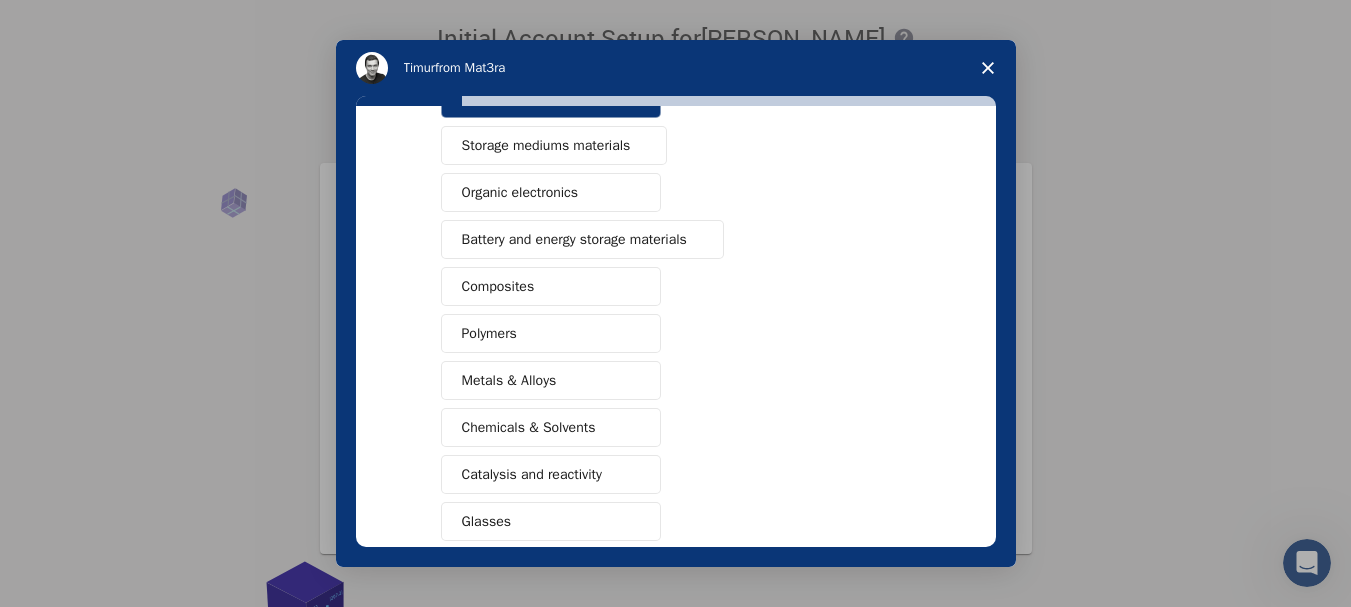 click on "Battery and energy storage materials" at bounding box center (574, 239) 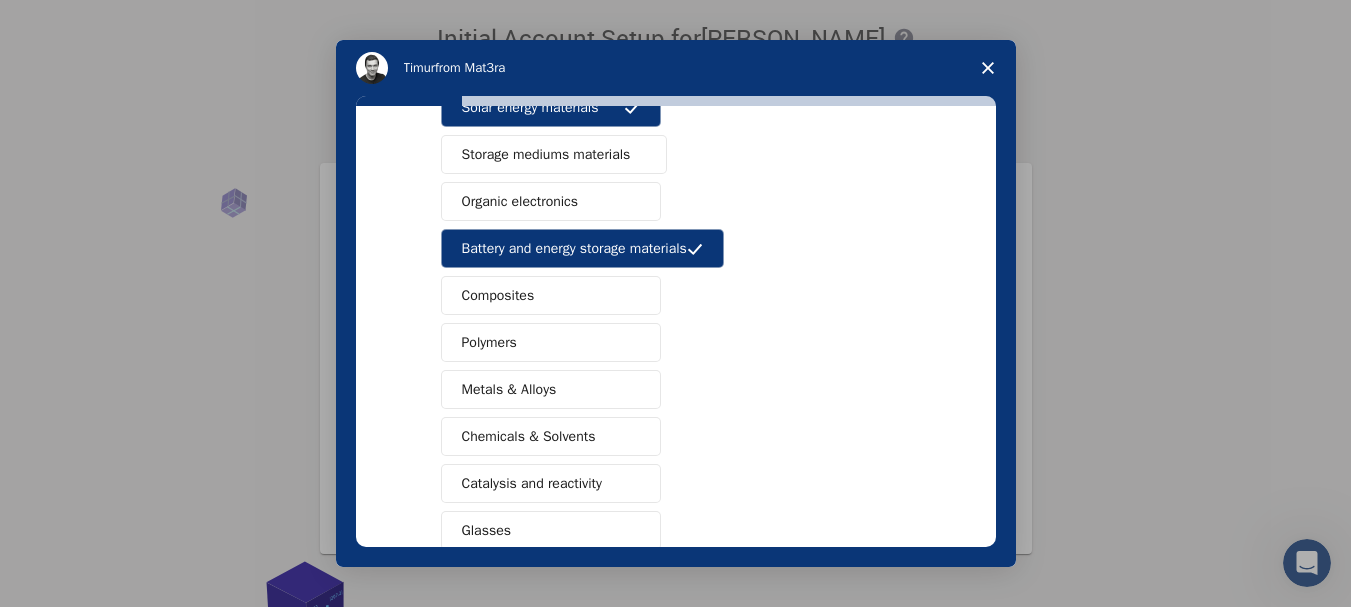 scroll, scrollTop: 0, scrollLeft: 0, axis: both 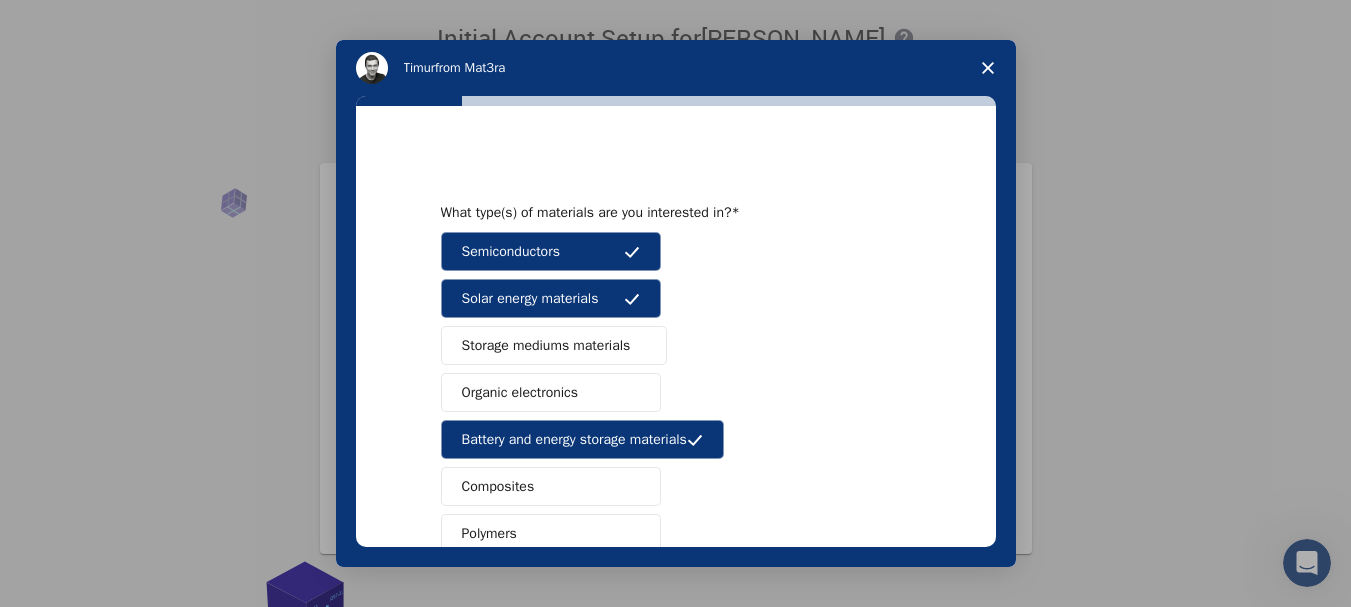 click on "Storage mediums materials" at bounding box center (546, 345) 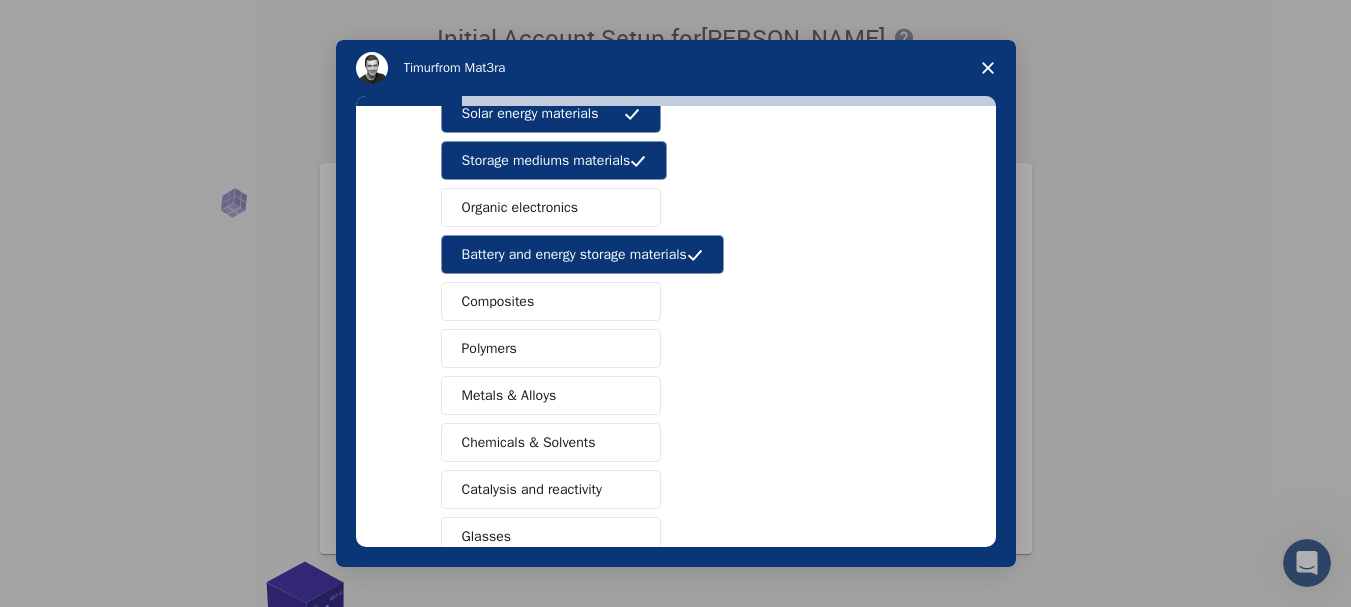 scroll, scrollTop: 200, scrollLeft: 0, axis: vertical 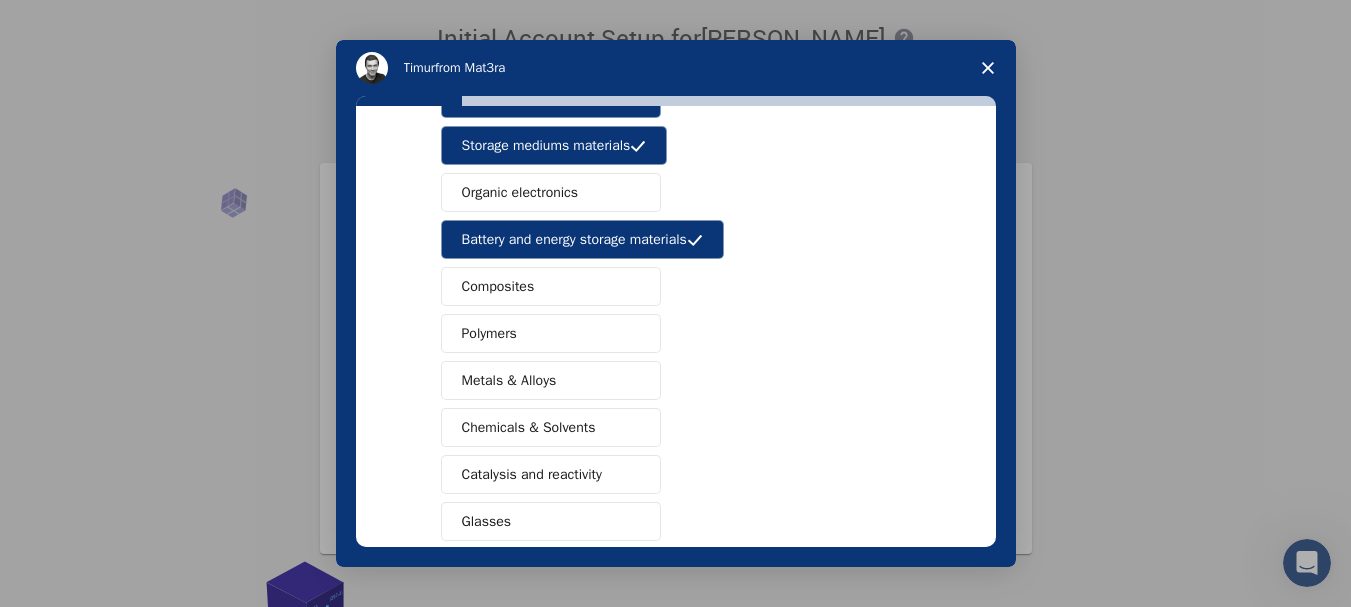 click on "Composites" at bounding box center (551, 286) 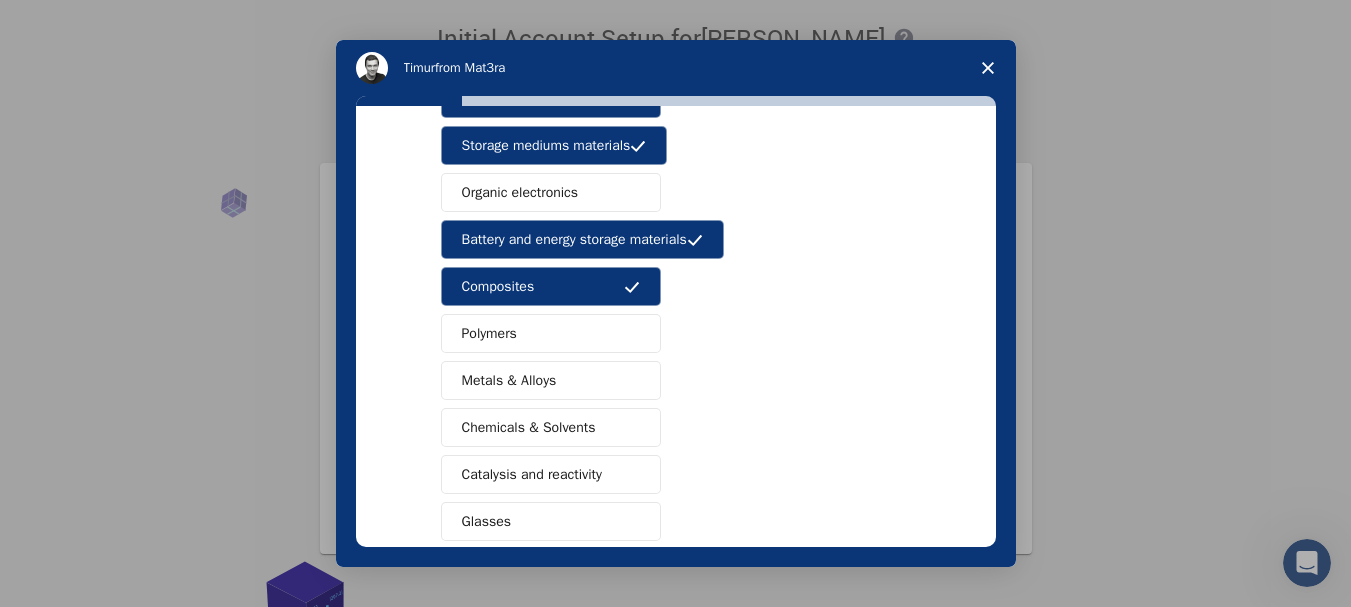 click on "Polymers" at bounding box center (551, 333) 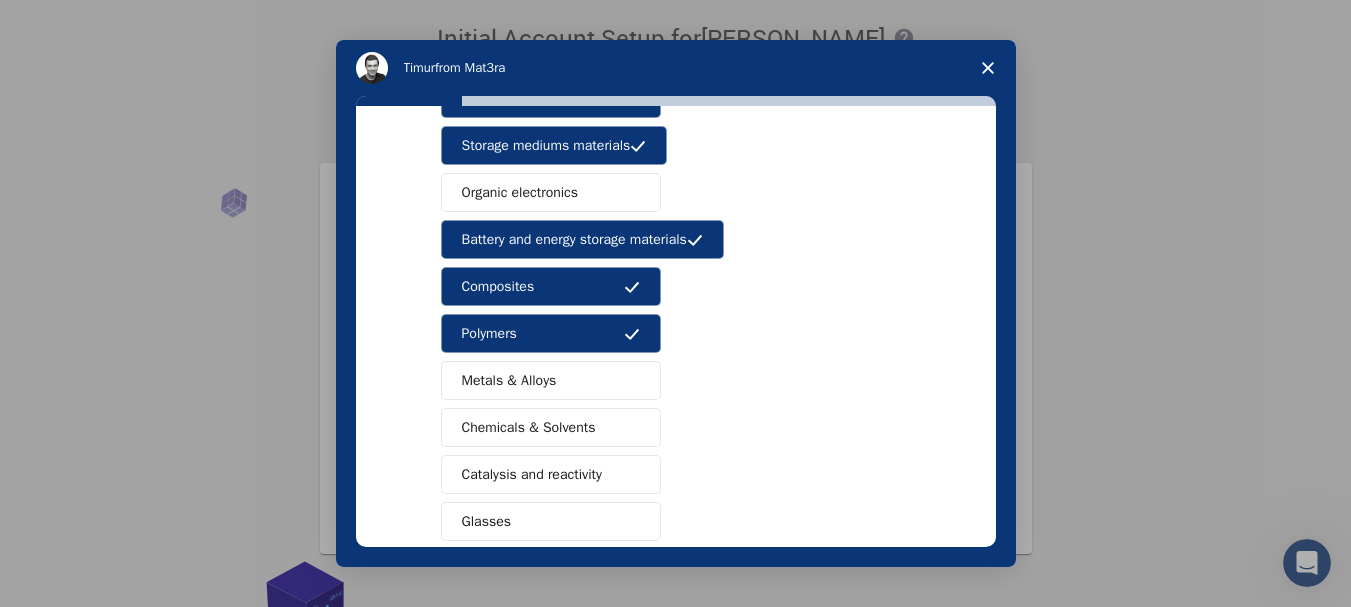 click on "Chemicals & Solvents" at bounding box center [529, 427] 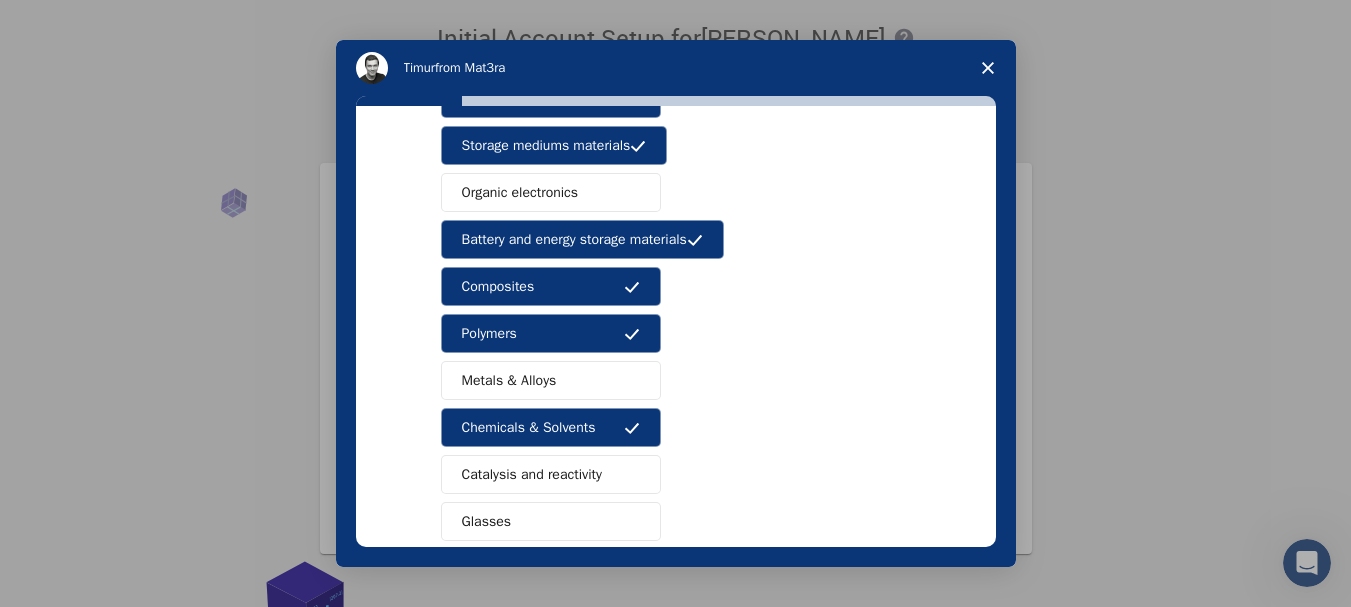 click on "Catalysis and reactivity" at bounding box center (532, 474) 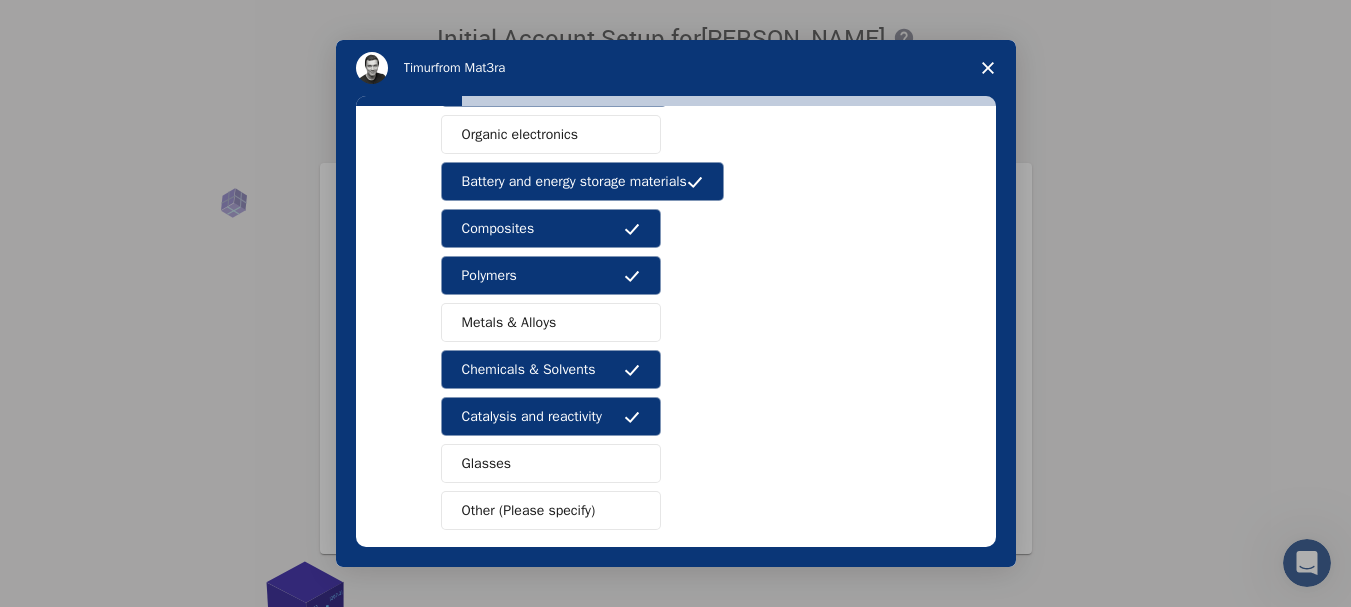 scroll, scrollTop: 300, scrollLeft: 0, axis: vertical 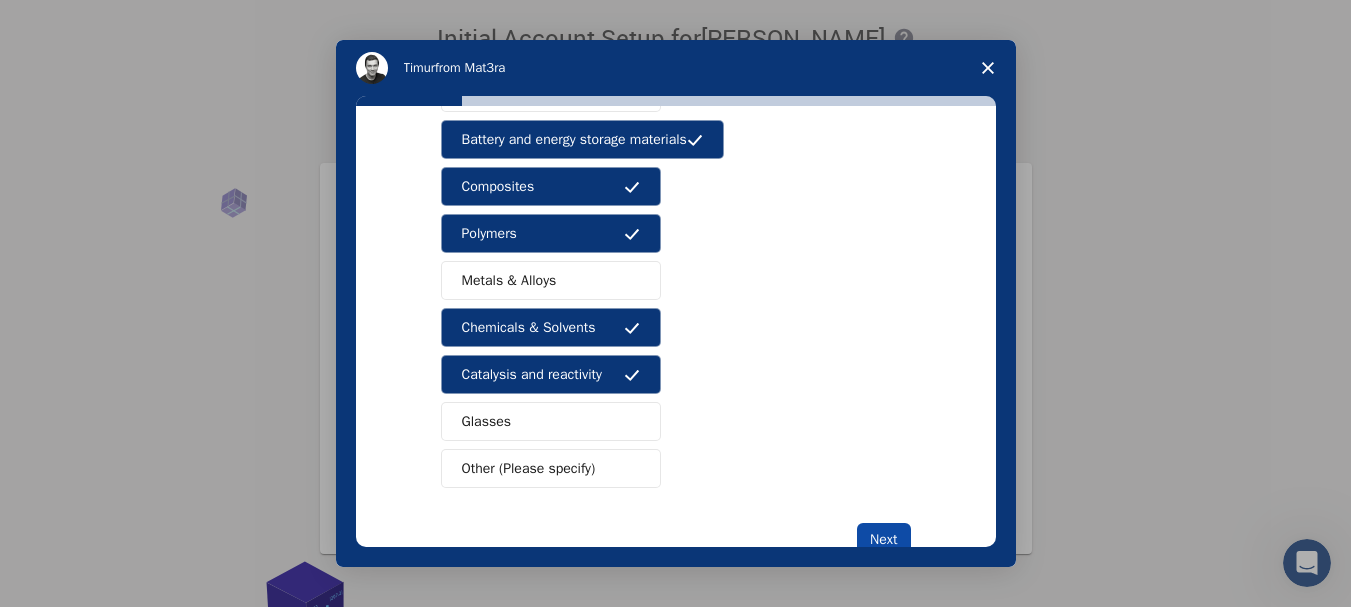 click on "Next" at bounding box center (883, 540) 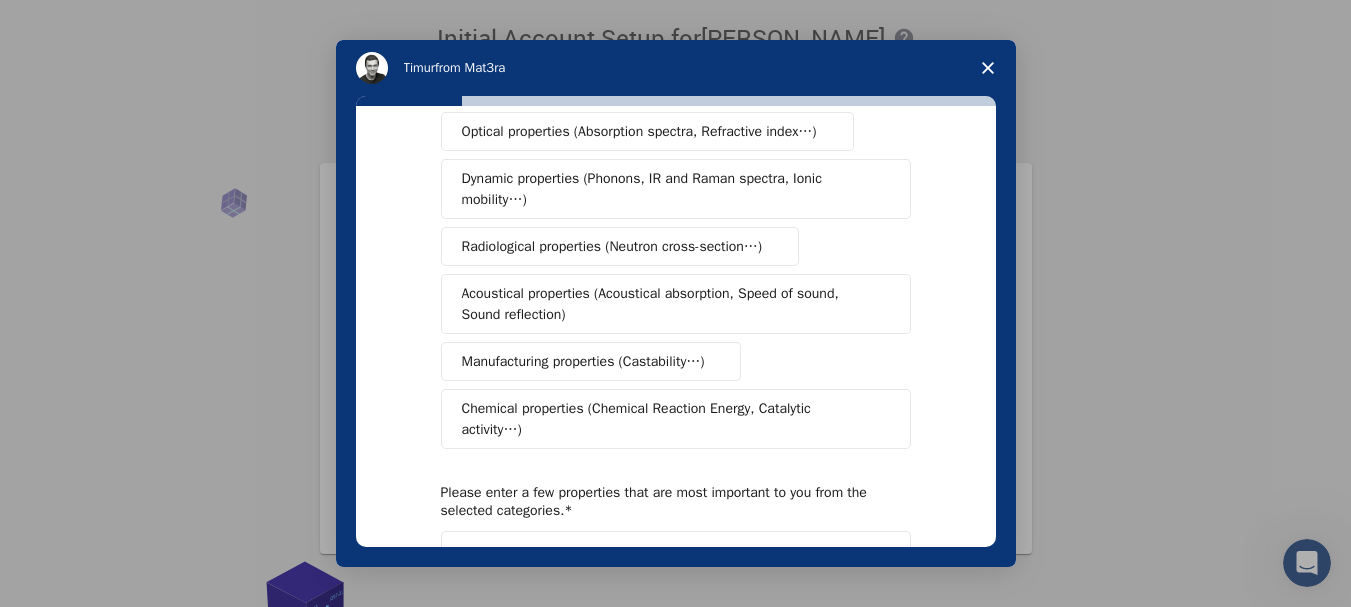 scroll, scrollTop: 0, scrollLeft: 0, axis: both 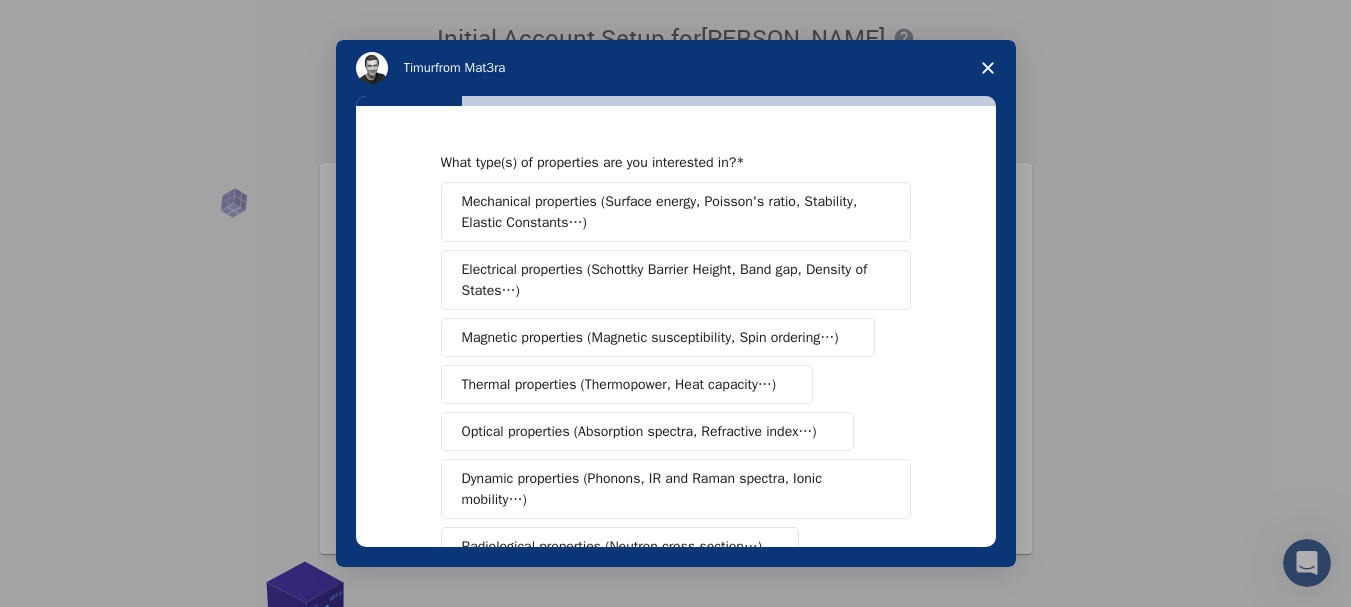 click on "Electrical properties (Schottky Barrier Height, Band gap, Density of States…)" at bounding box center (669, 280) 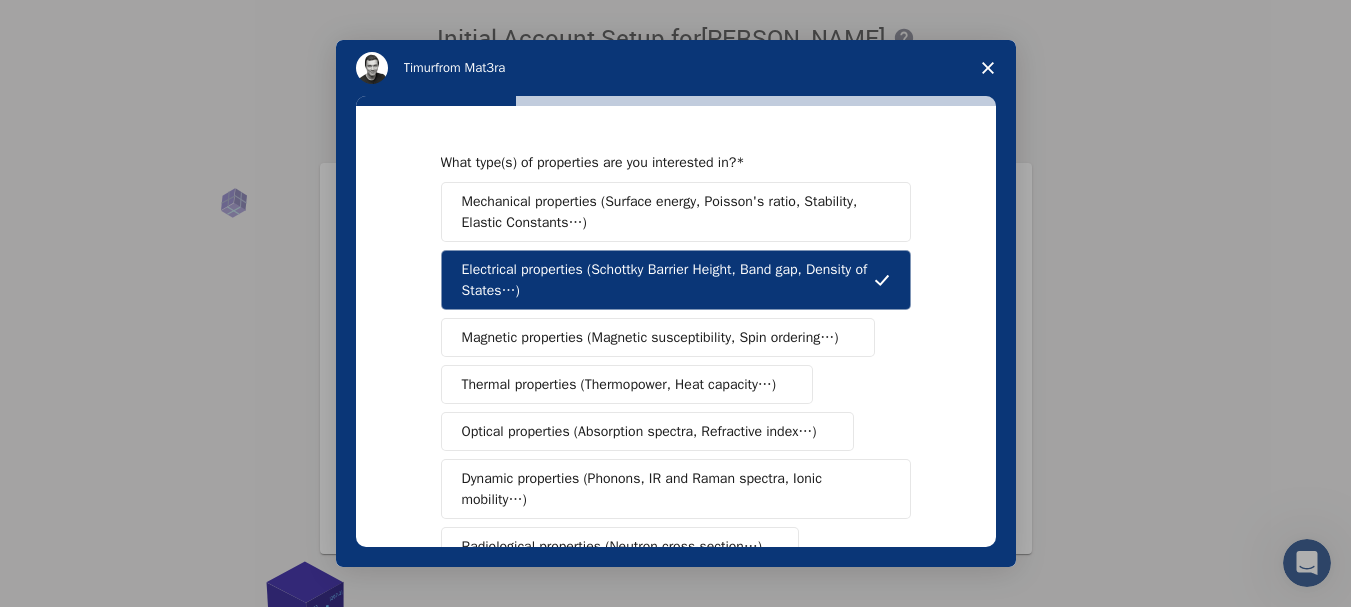 click on "Optical properties (Absorption spectra, Refractive index…)" at bounding box center [647, 431] 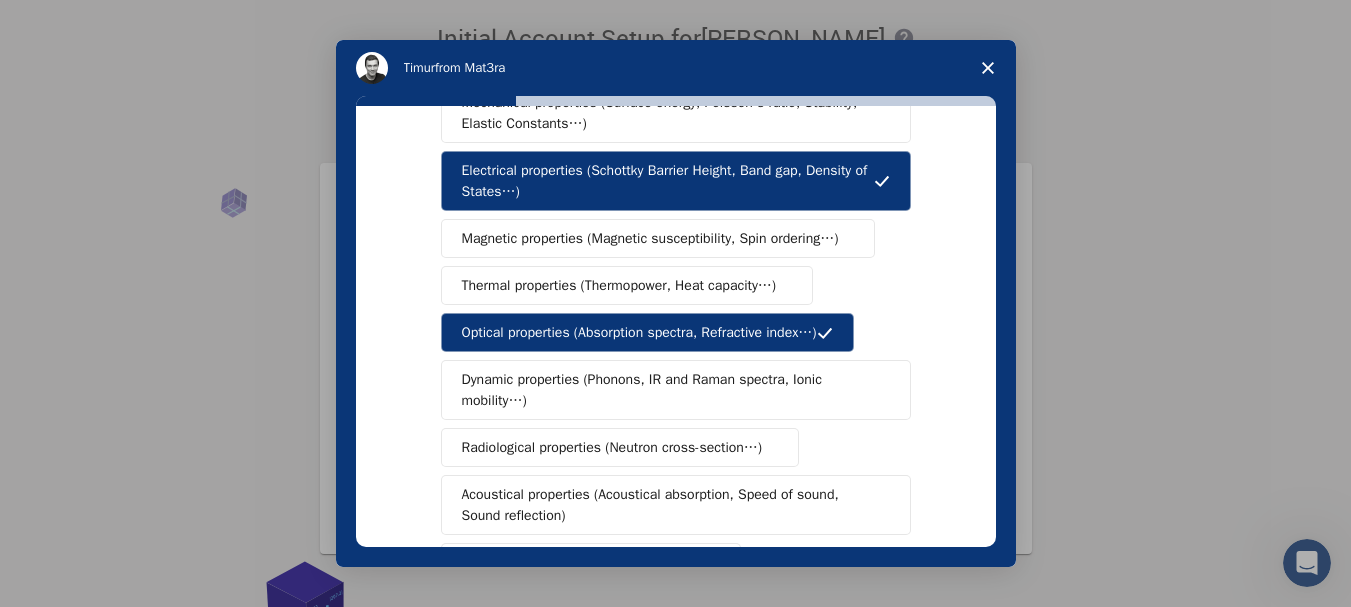 scroll, scrollTop: 100, scrollLeft: 0, axis: vertical 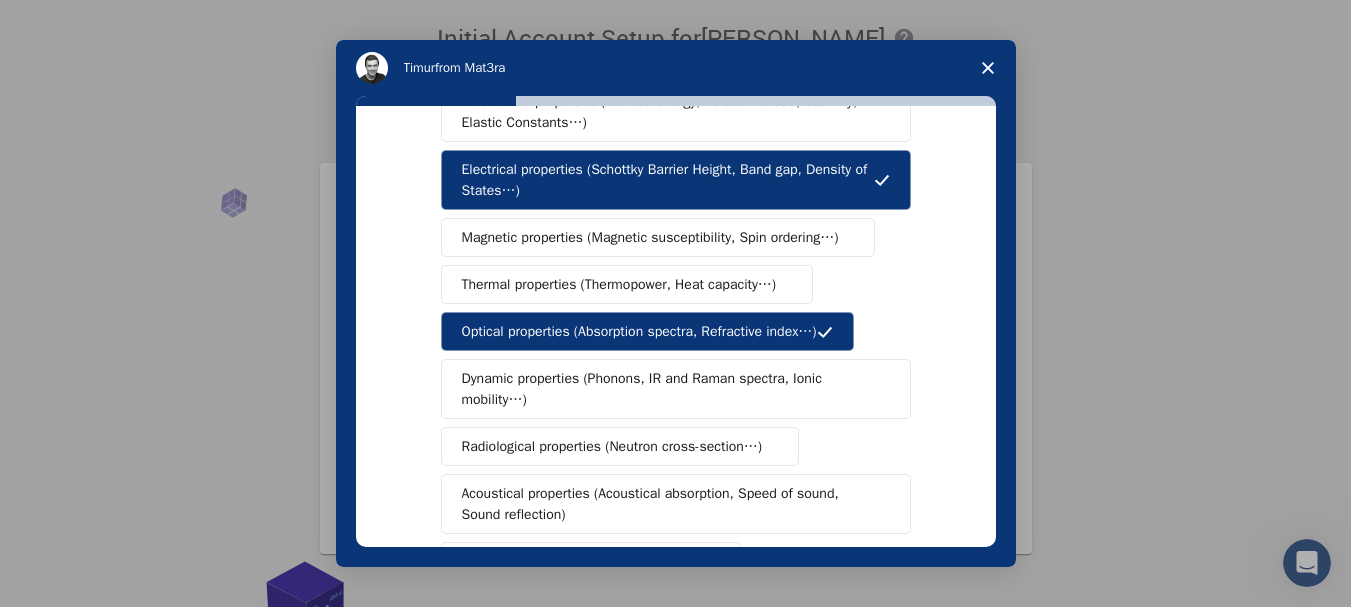 click on "Dynamic properties (Phonons, IR and Raman spectra, Ionic mobility…)" at bounding box center [668, 389] 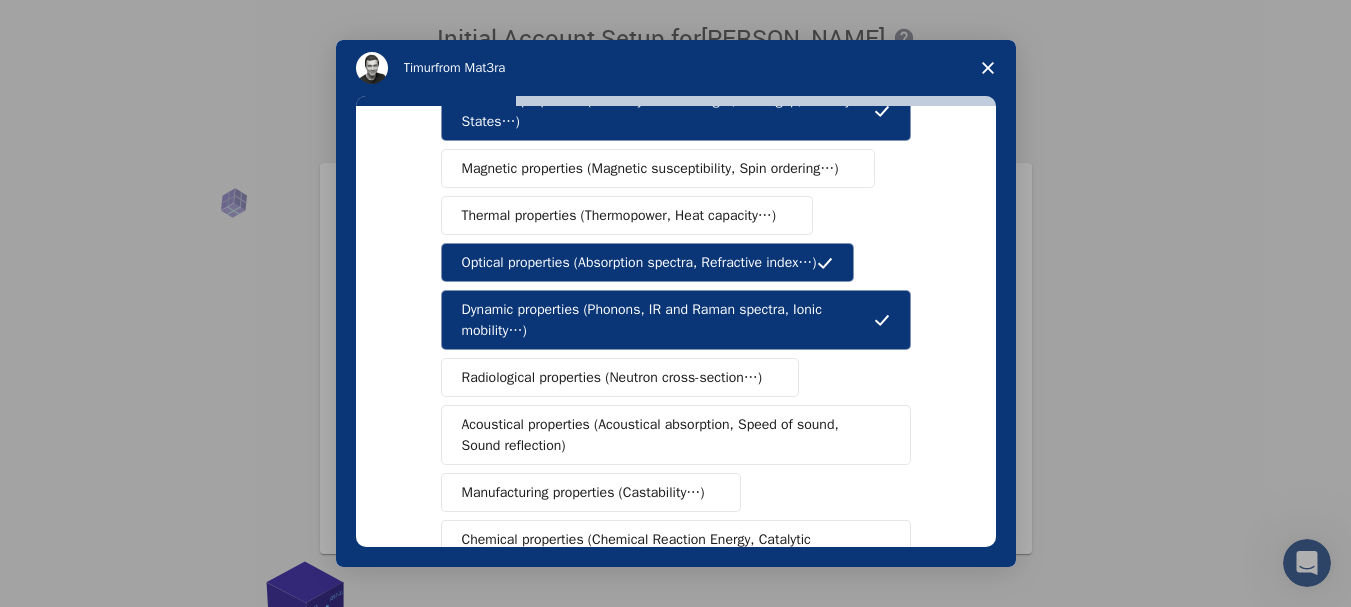 scroll, scrollTop: 300, scrollLeft: 0, axis: vertical 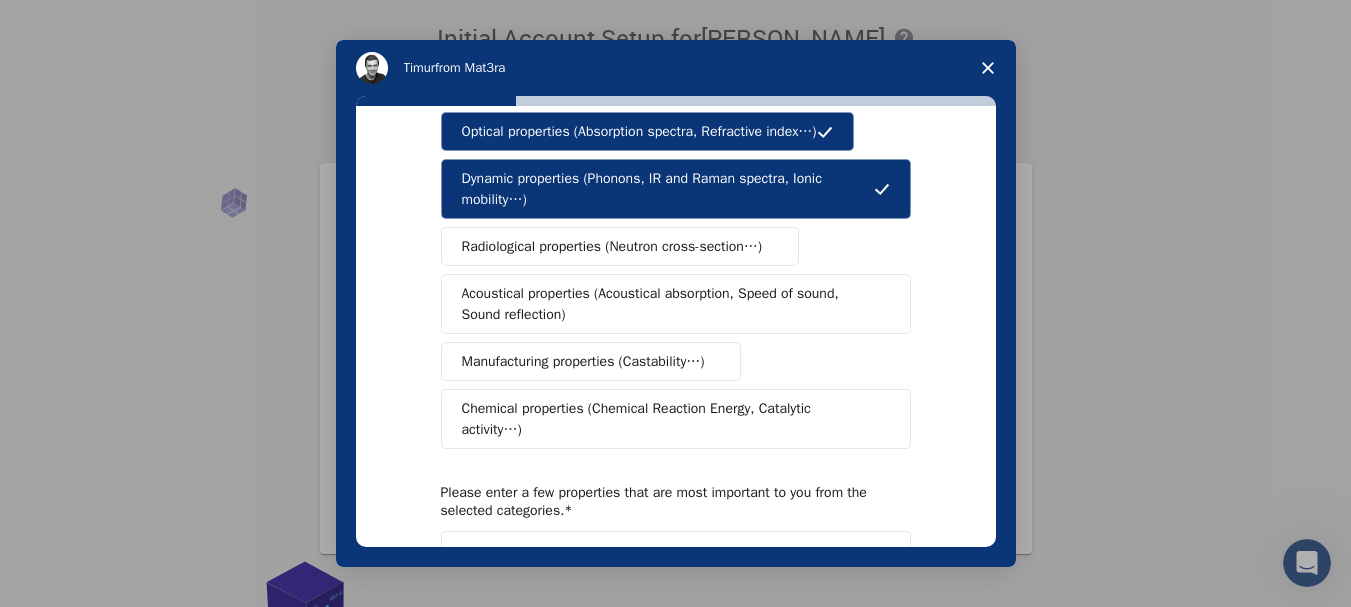 click on "Chemical properties (Chemical Reaction Energy, Catalytic activity…)" at bounding box center [668, 419] 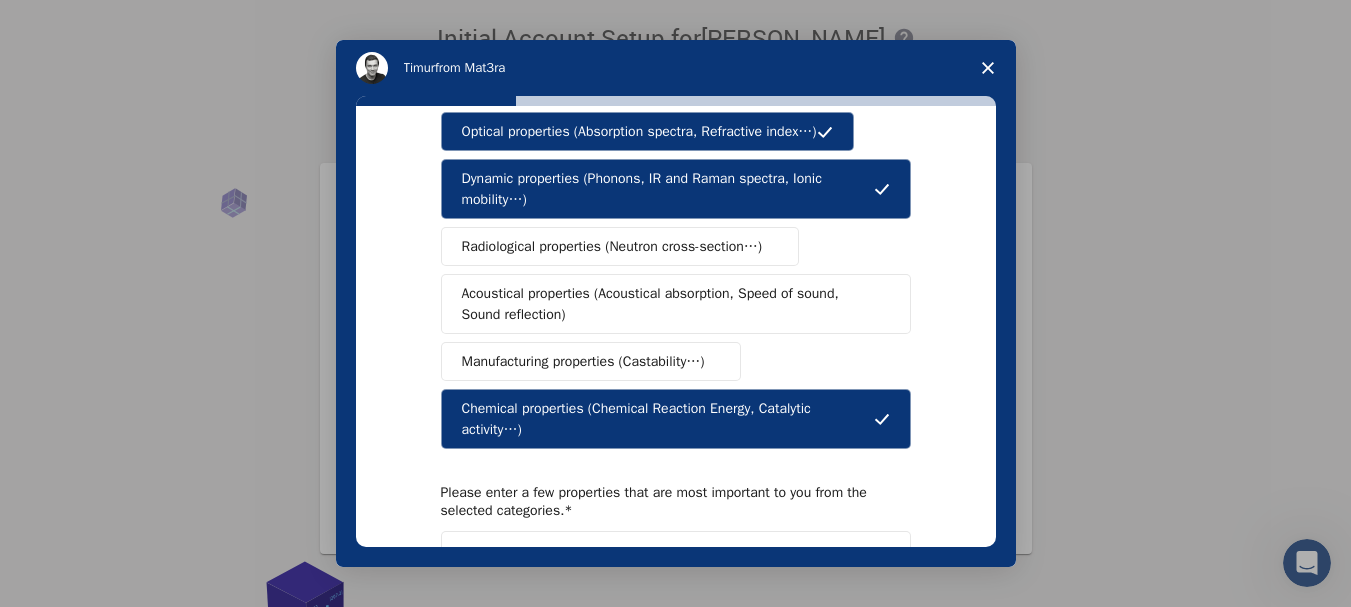 scroll, scrollTop: 462, scrollLeft: 0, axis: vertical 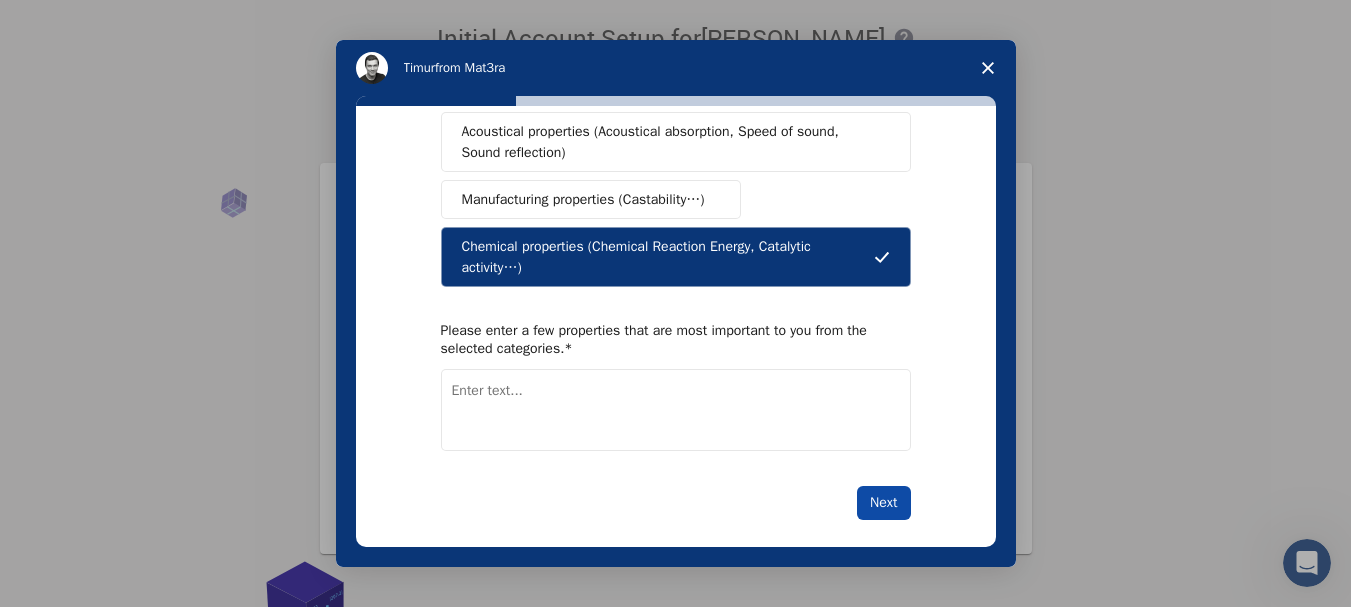 click on "Next" at bounding box center (883, 503) 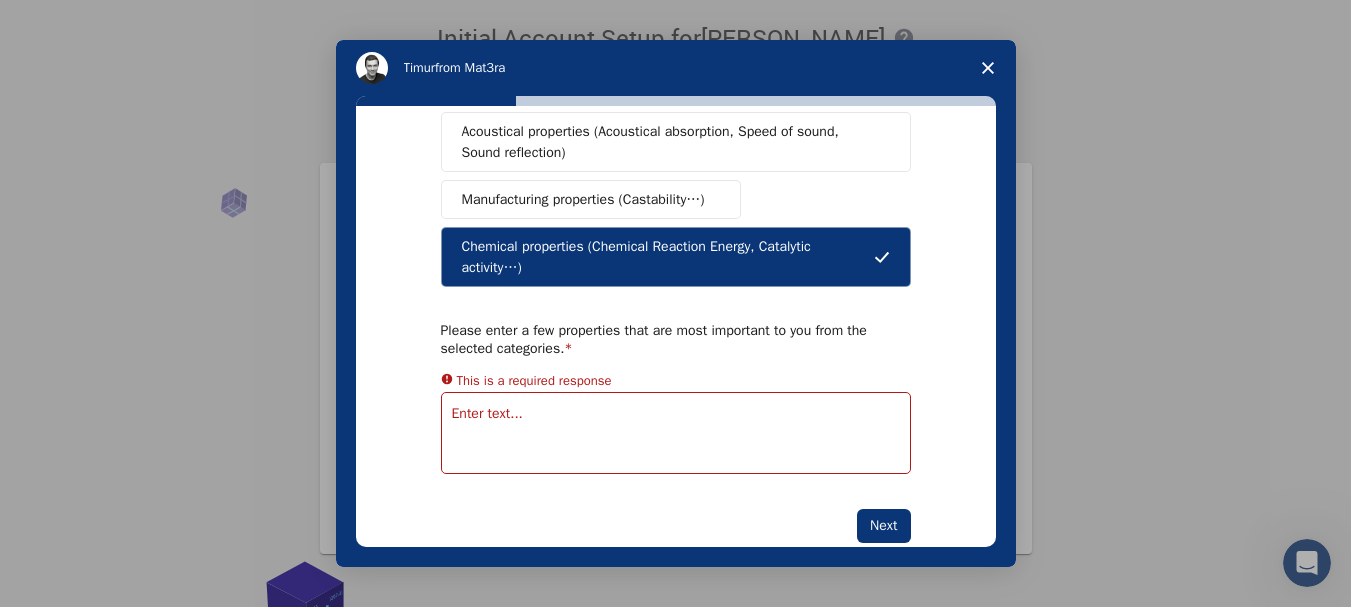 scroll, scrollTop: 485, scrollLeft: 0, axis: vertical 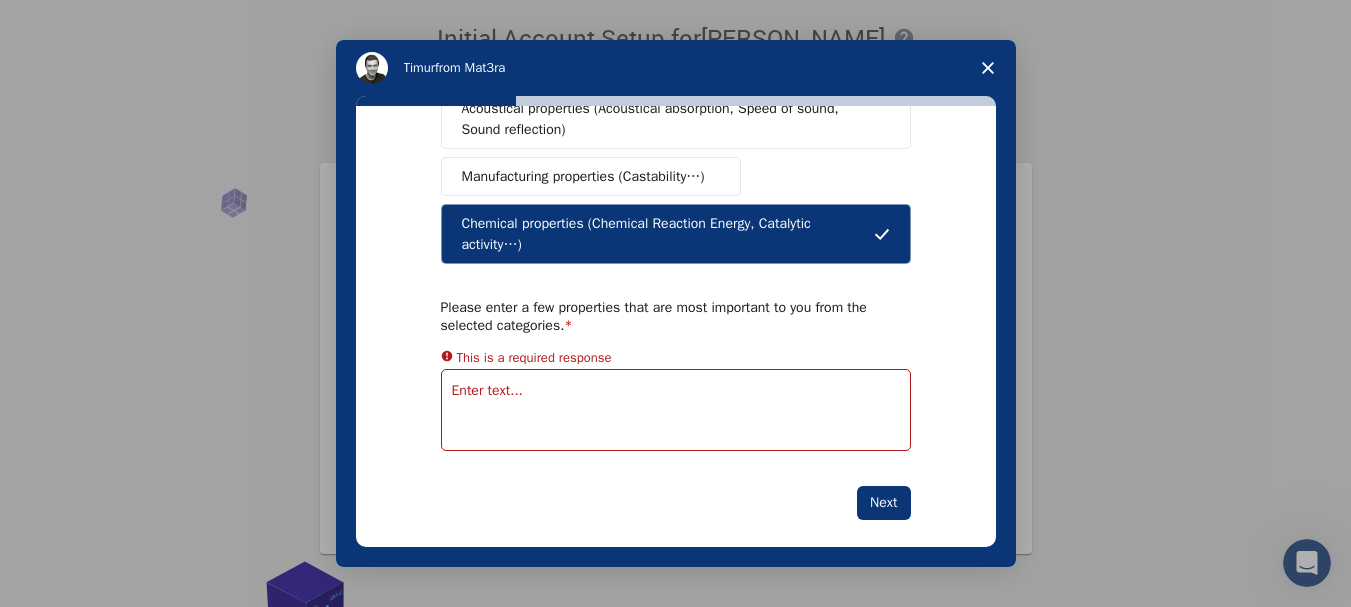 drag, startPoint x: 503, startPoint y: 303, endPoint x: 505, endPoint y: 344, distance: 41.04875 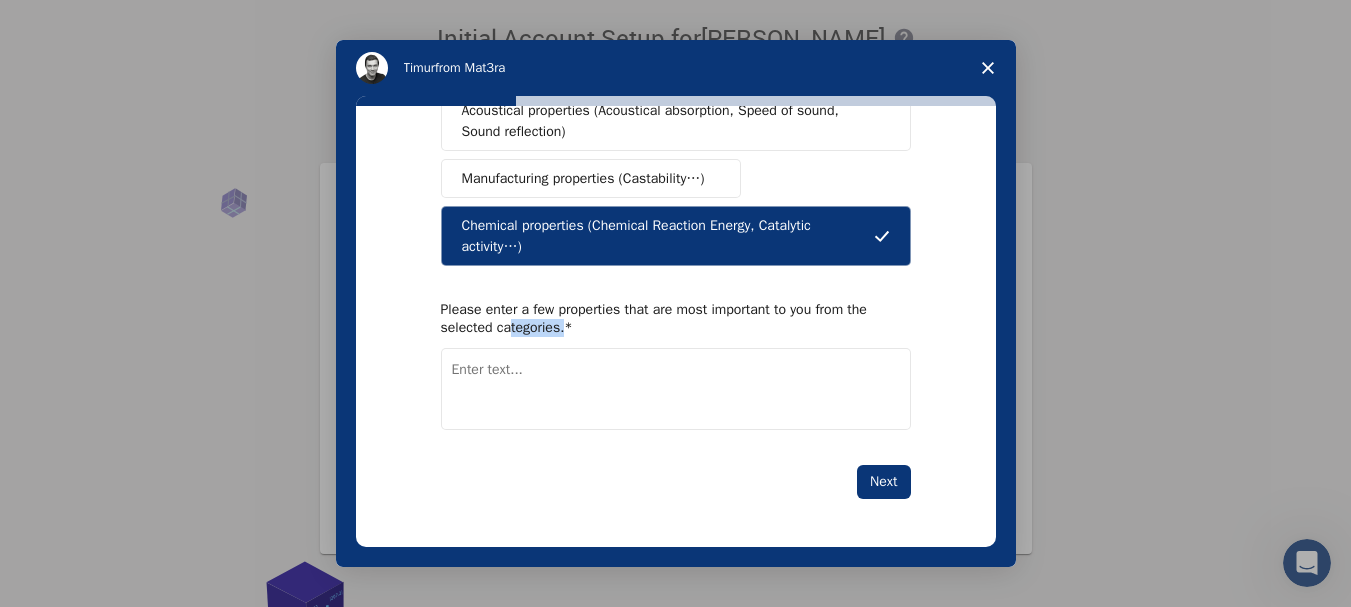 scroll, scrollTop: 462, scrollLeft: 0, axis: vertical 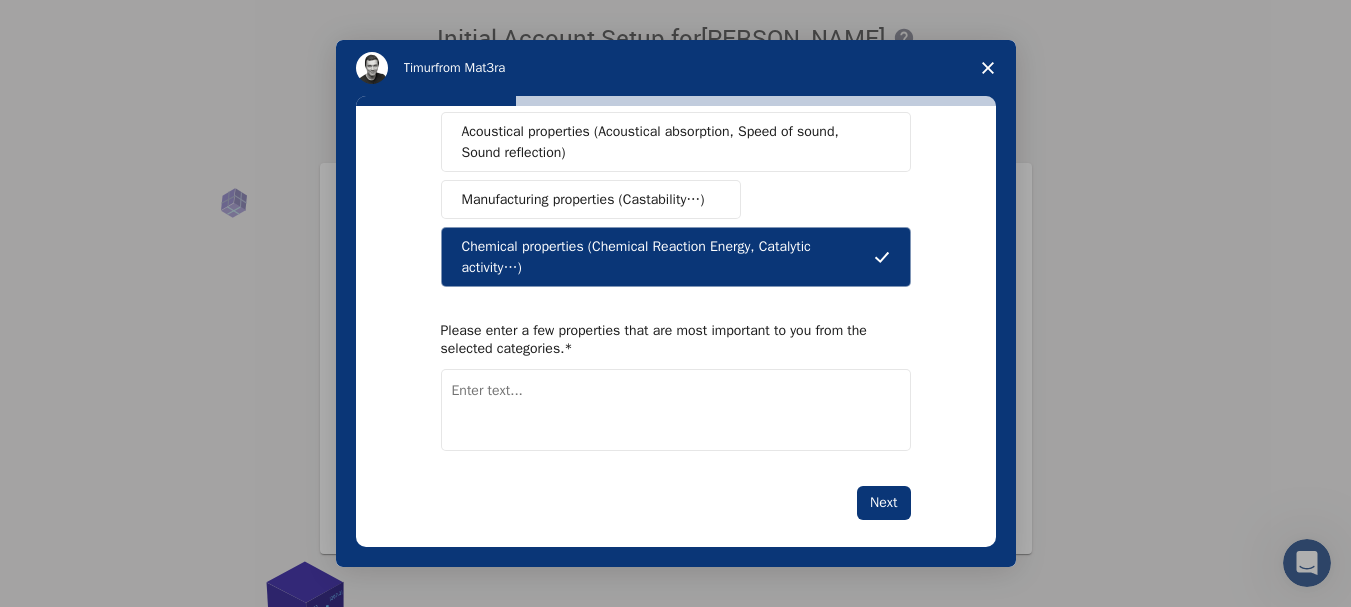click at bounding box center (676, 410) 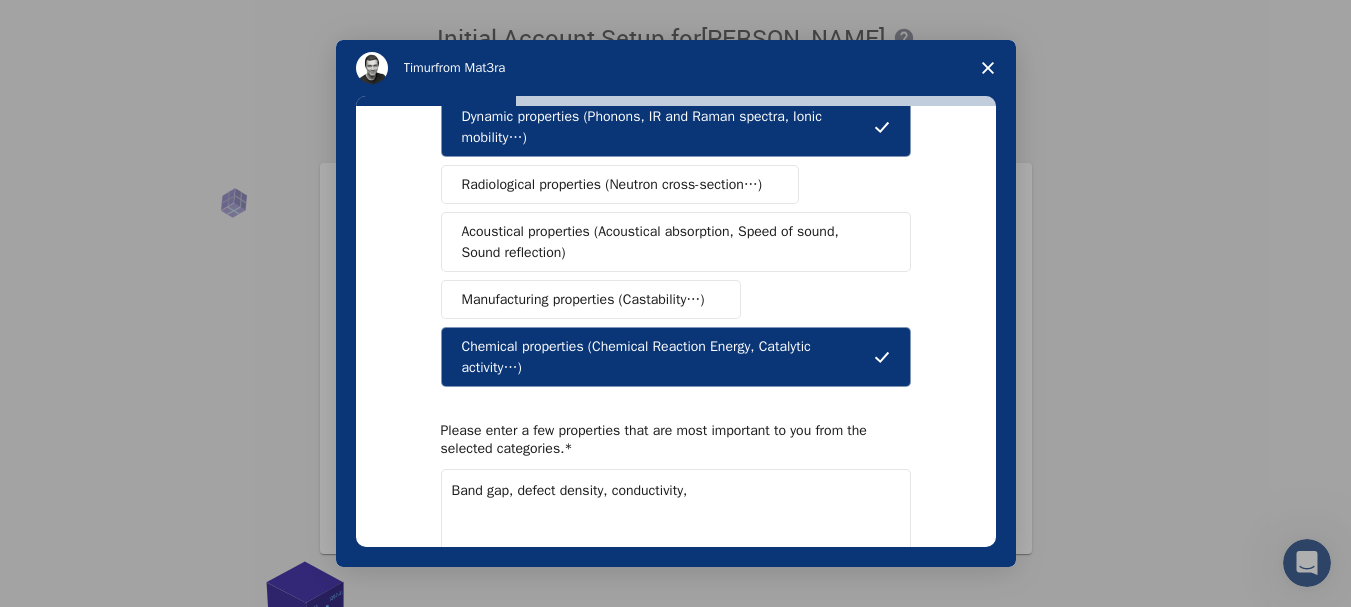 scroll, scrollTop: 462, scrollLeft: 0, axis: vertical 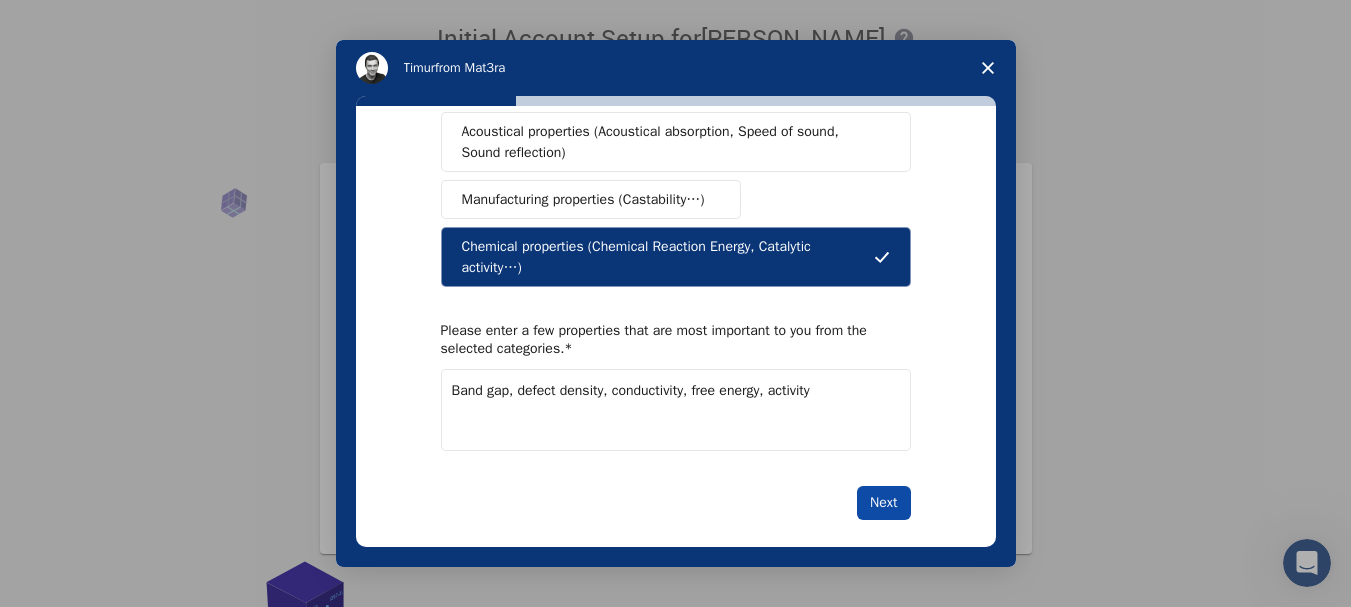 type on "Band gap, defect density, conductivity, free energy, activity" 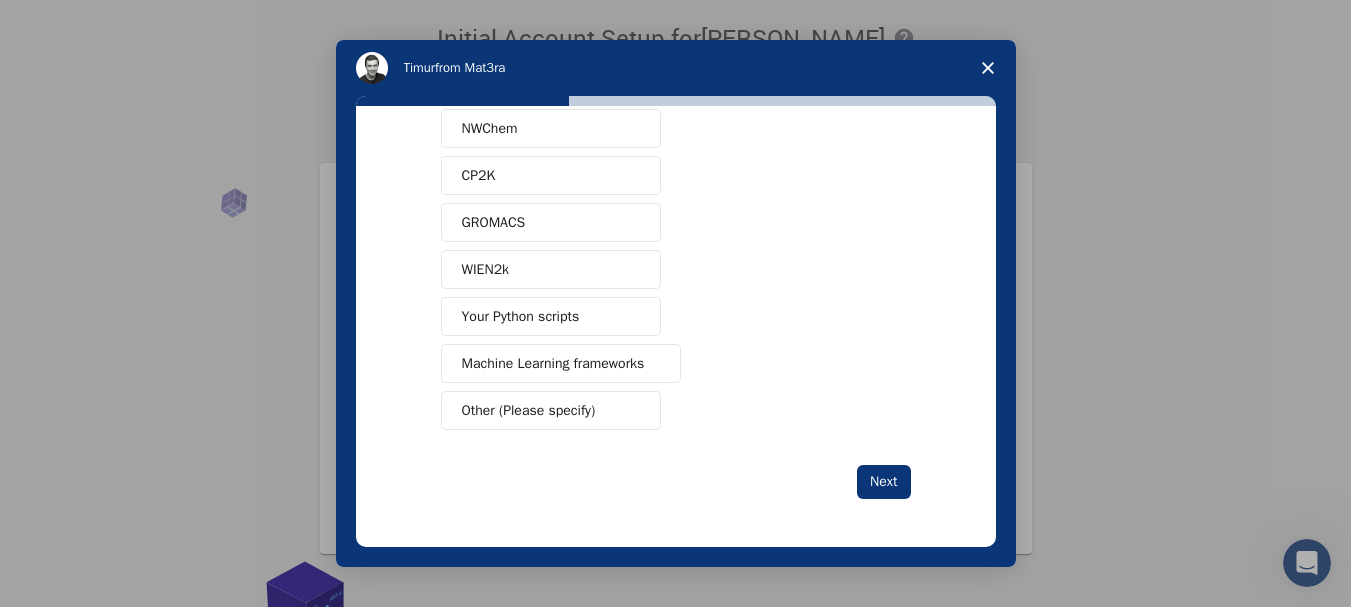 scroll, scrollTop: 0, scrollLeft: 0, axis: both 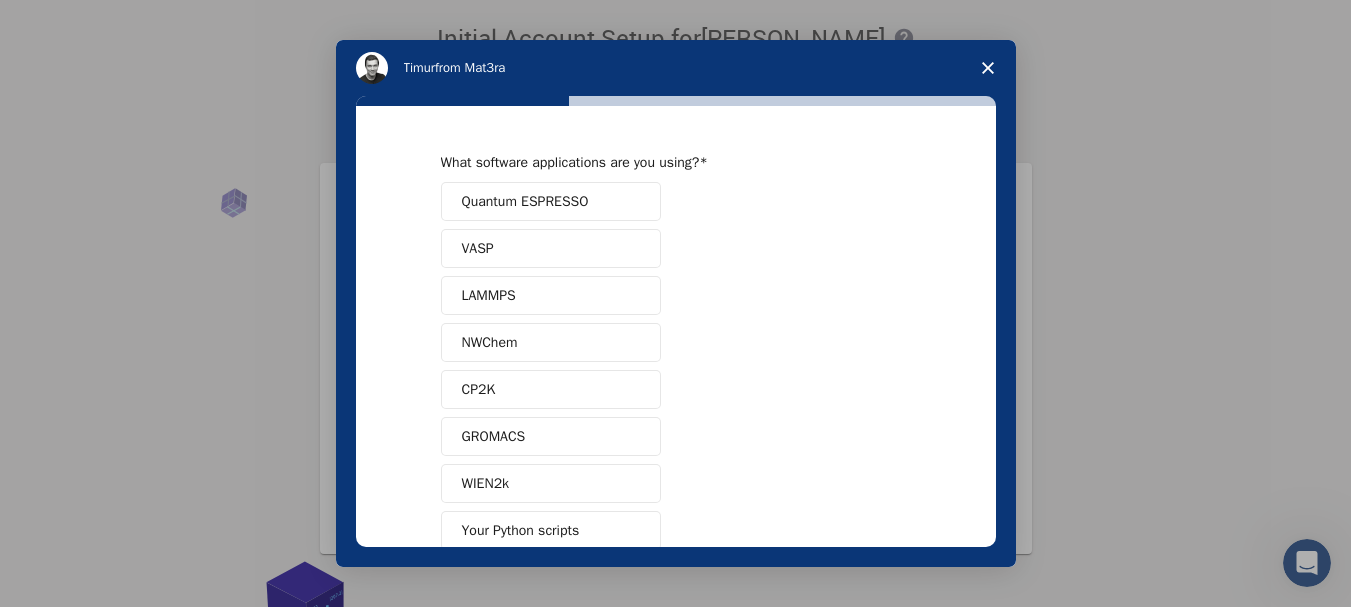 click on "Quantum ESPRESSO" at bounding box center [525, 201] 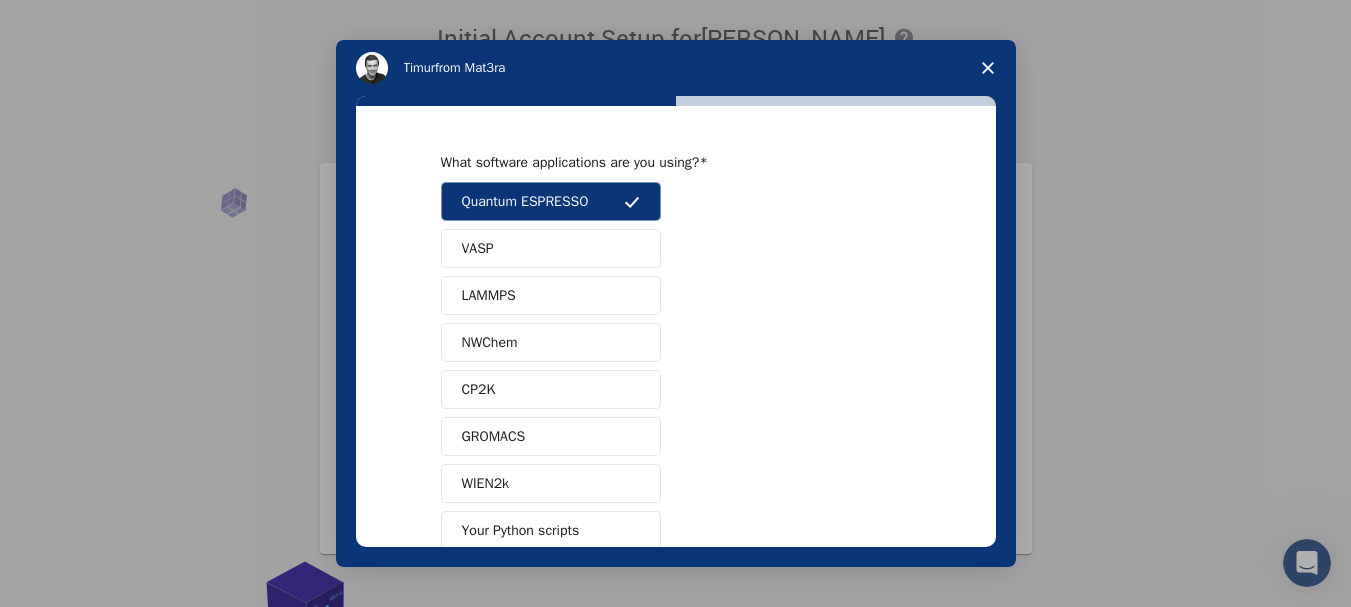 click on "VASP" at bounding box center (551, 248) 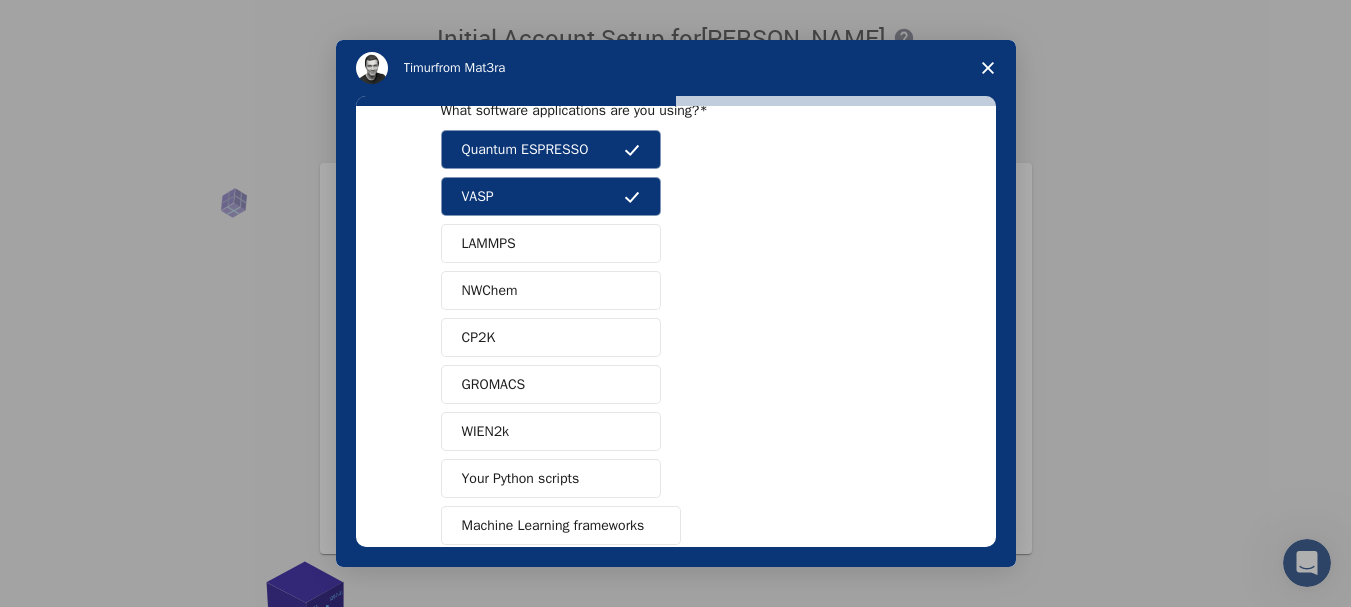 scroll, scrollTop: 200, scrollLeft: 0, axis: vertical 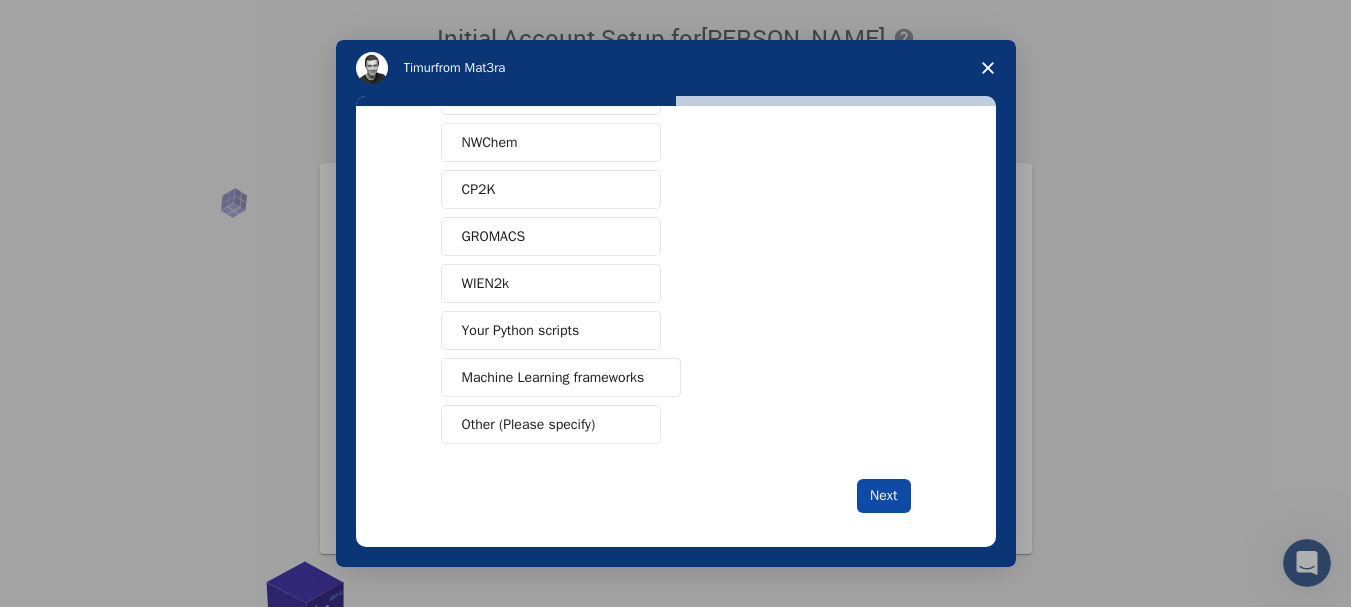 click on "Next" at bounding box center (883, 496) 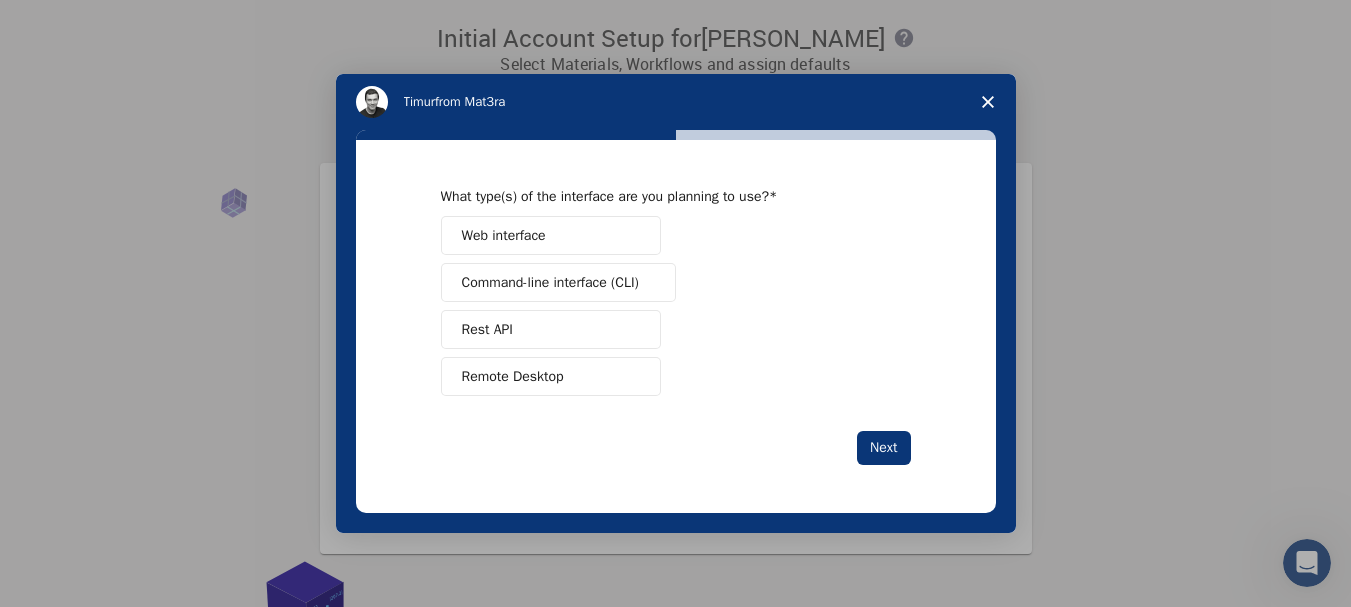 scroll, scrollTop: 0, scrollLeft: 0, axis: both 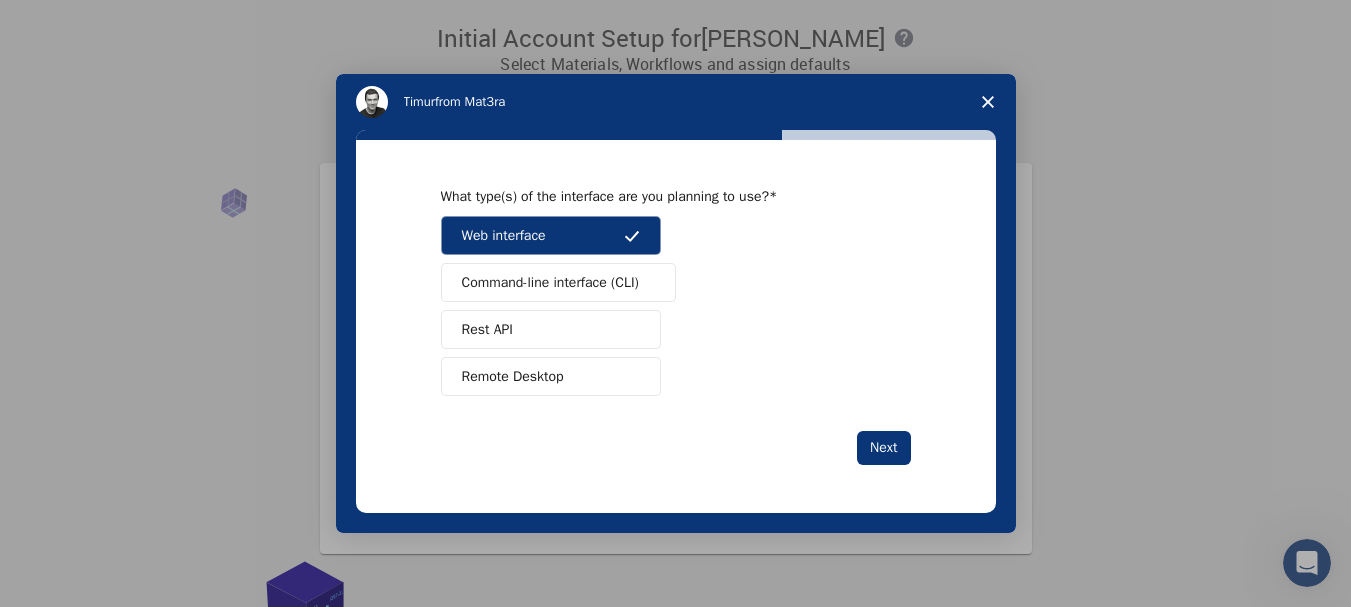 click on "Command-line interface (CLI)" at bounding box center [550, 282] 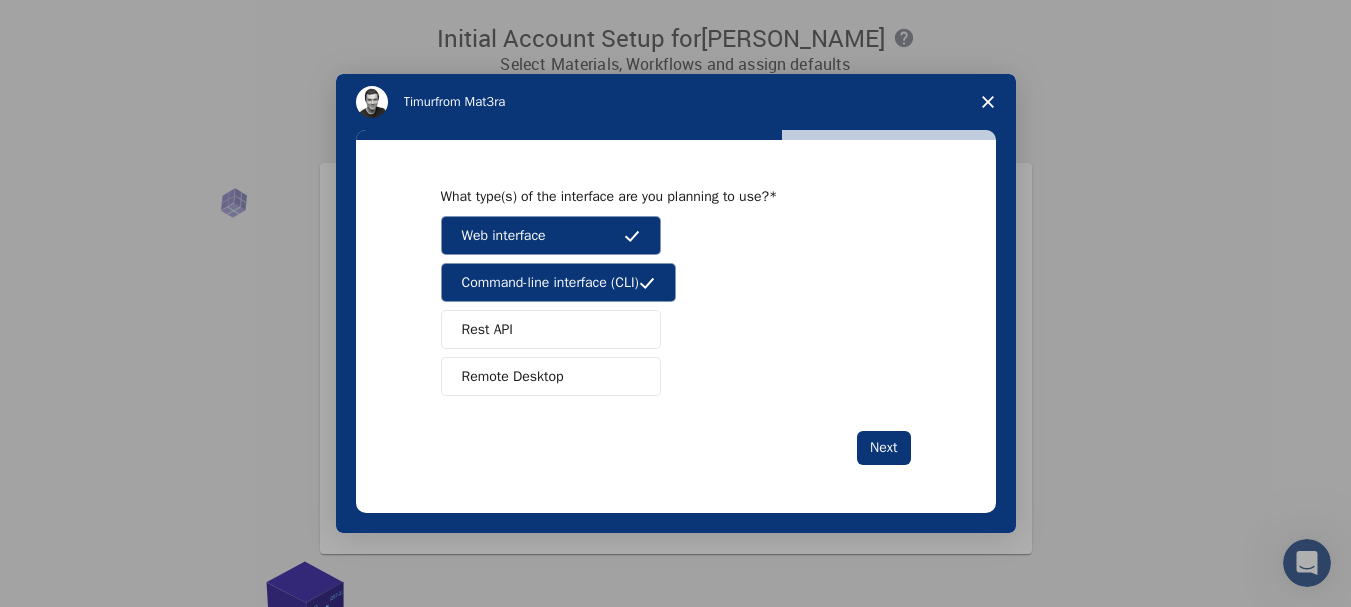 click on "Rest API" at bounding box center (487, 329) 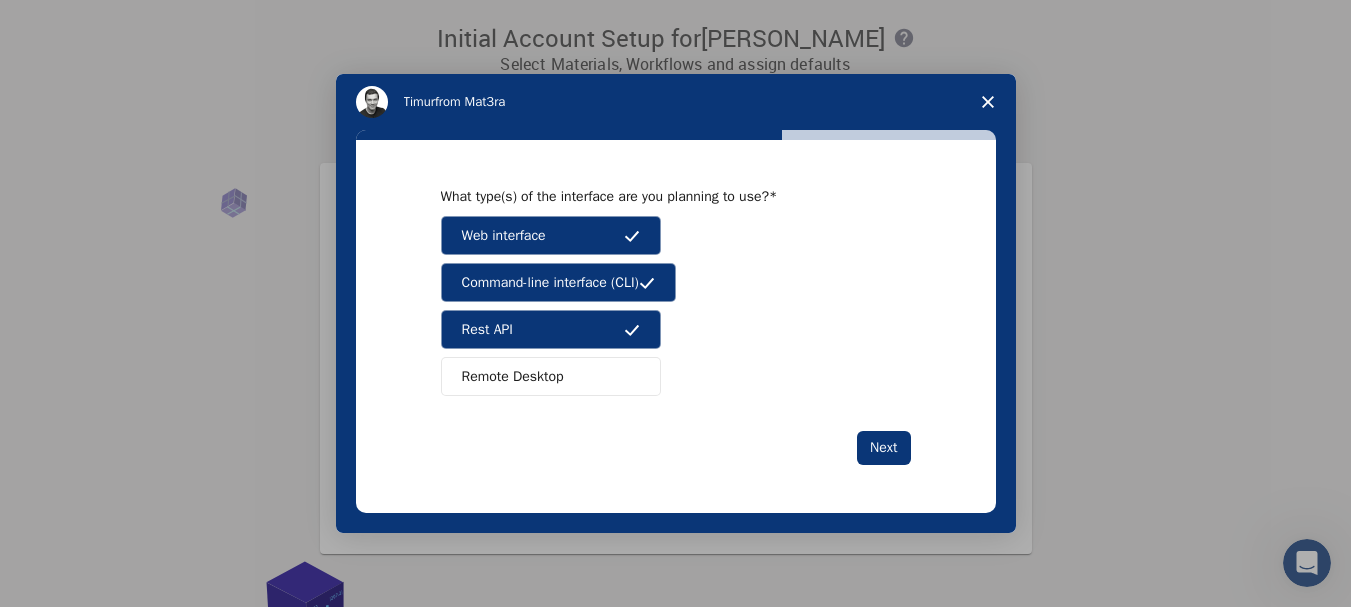 click on "Remote Desktop" at bounding box center [513, 376] 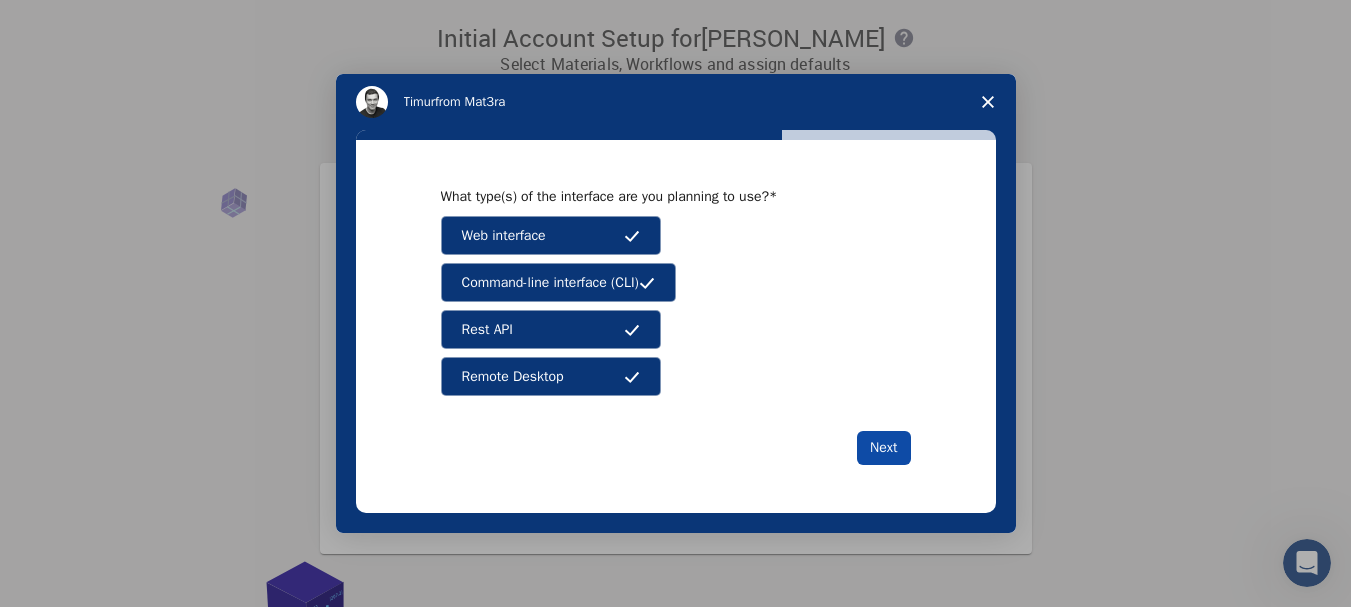 click on "Next" at bounding box center [883, 448] 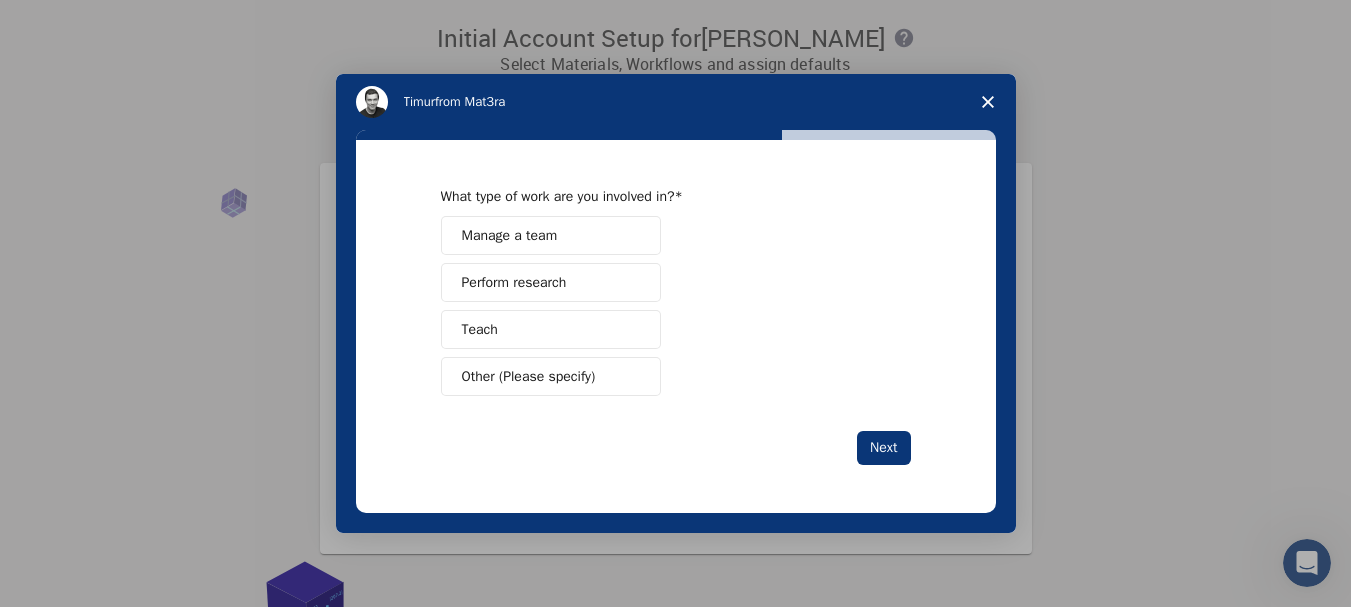 click on "Perform research" at bounding box center (514, 282) 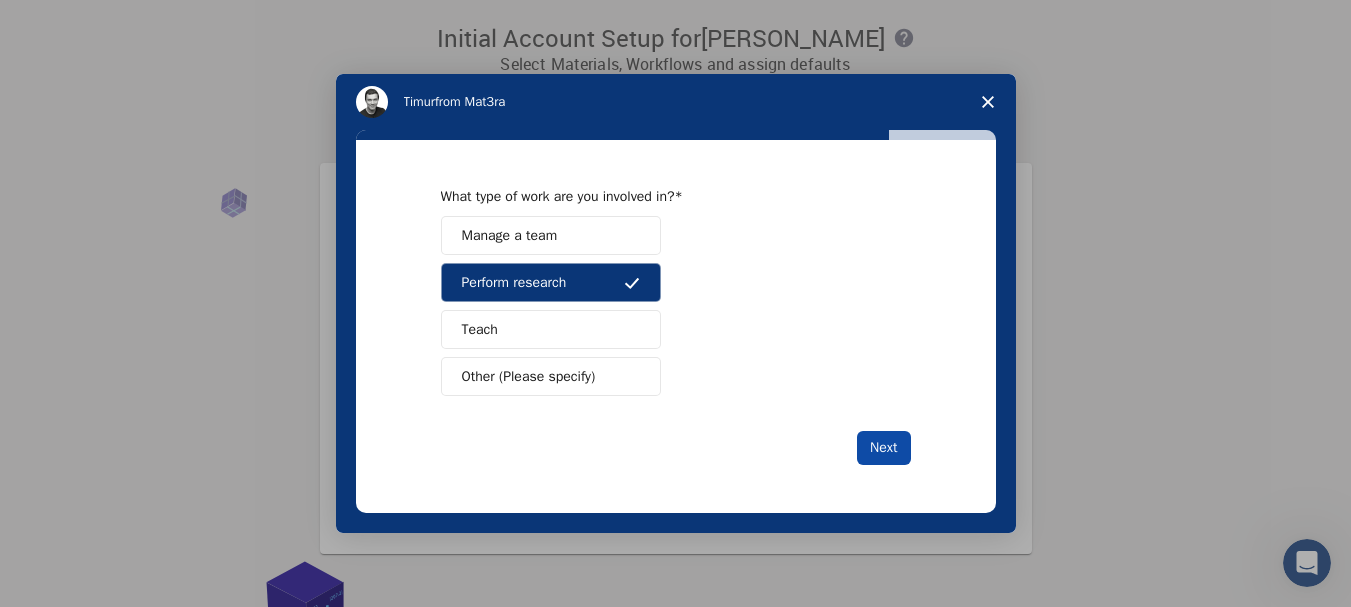 click on "Next" at bounding box center (883, 448) 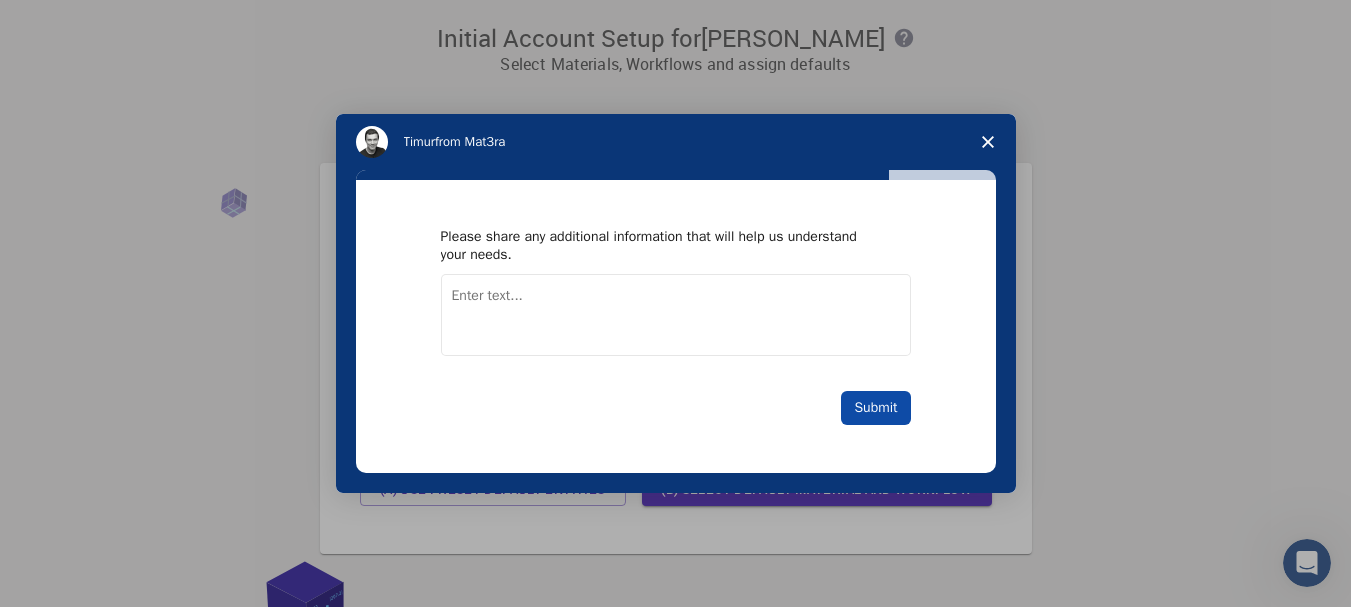 click on "Submit" at bounding box center (875, 408) 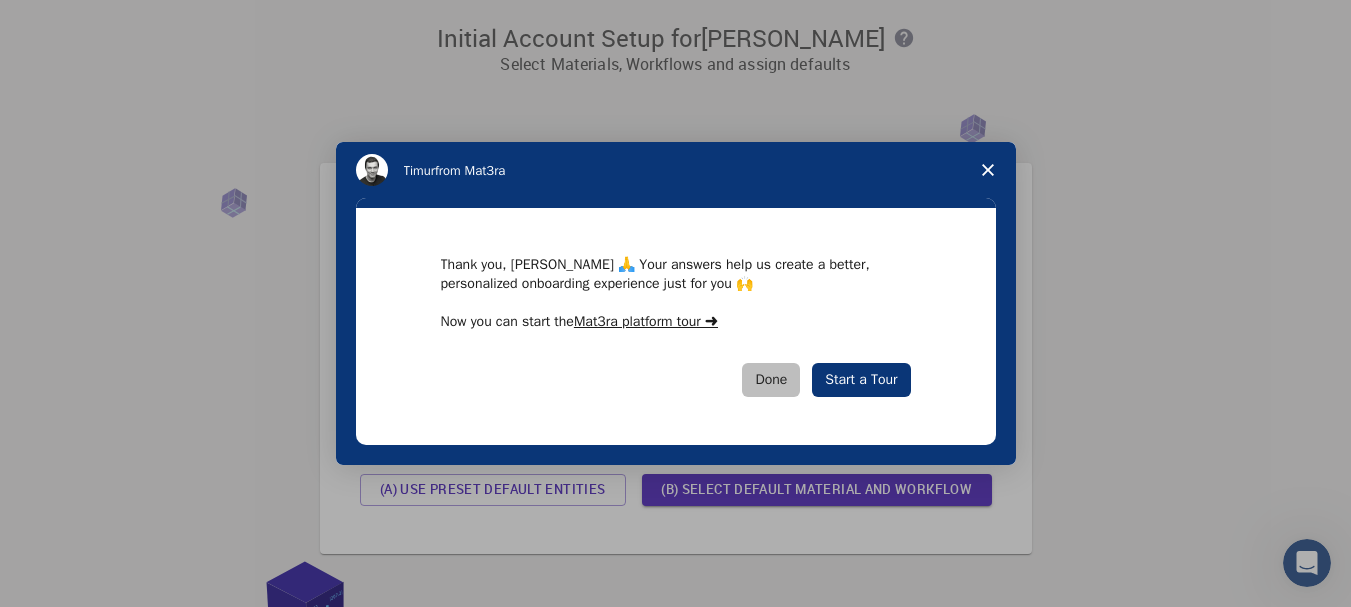 click on "Done" at bounding box center (771, 380) 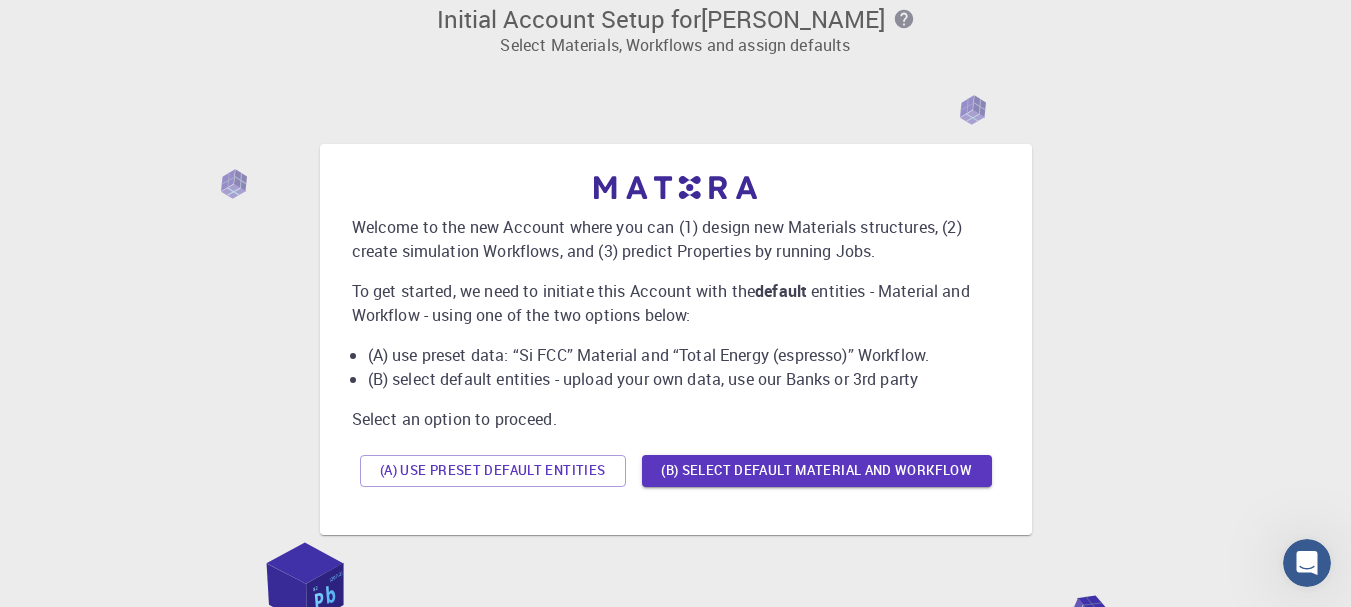 scroll, scrollTop: 0, scrollLeft: 0, axis: both 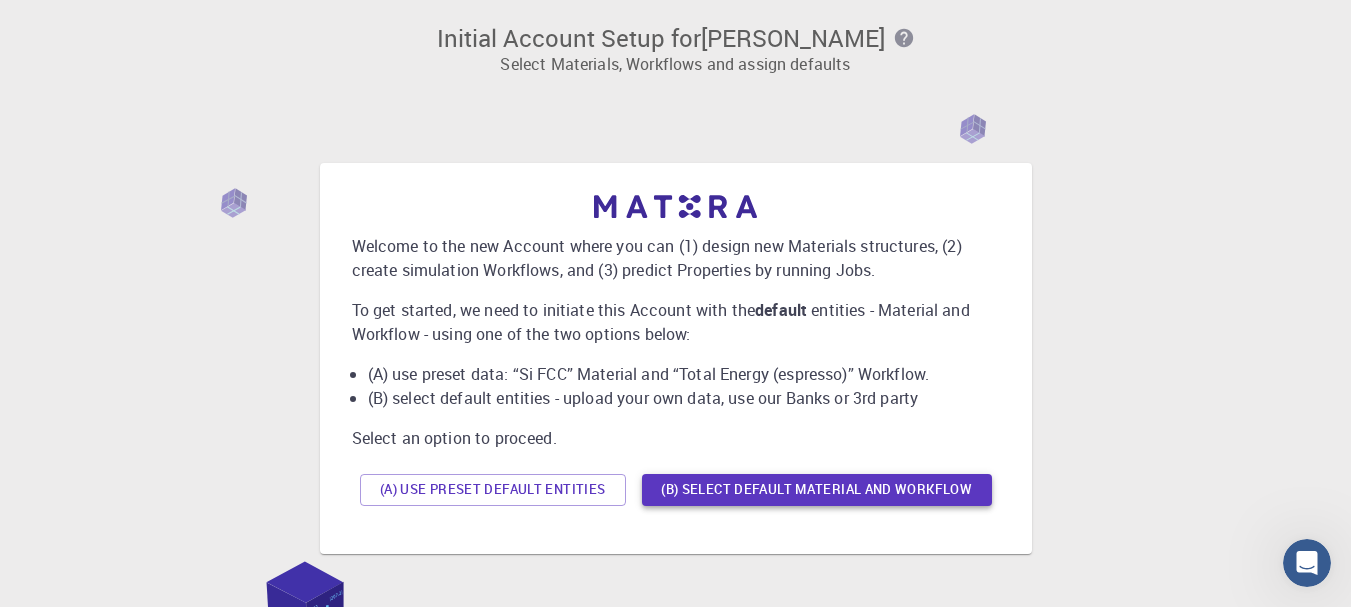 click on "(B) Select default material and workflow" at bounding box center [817, 490] 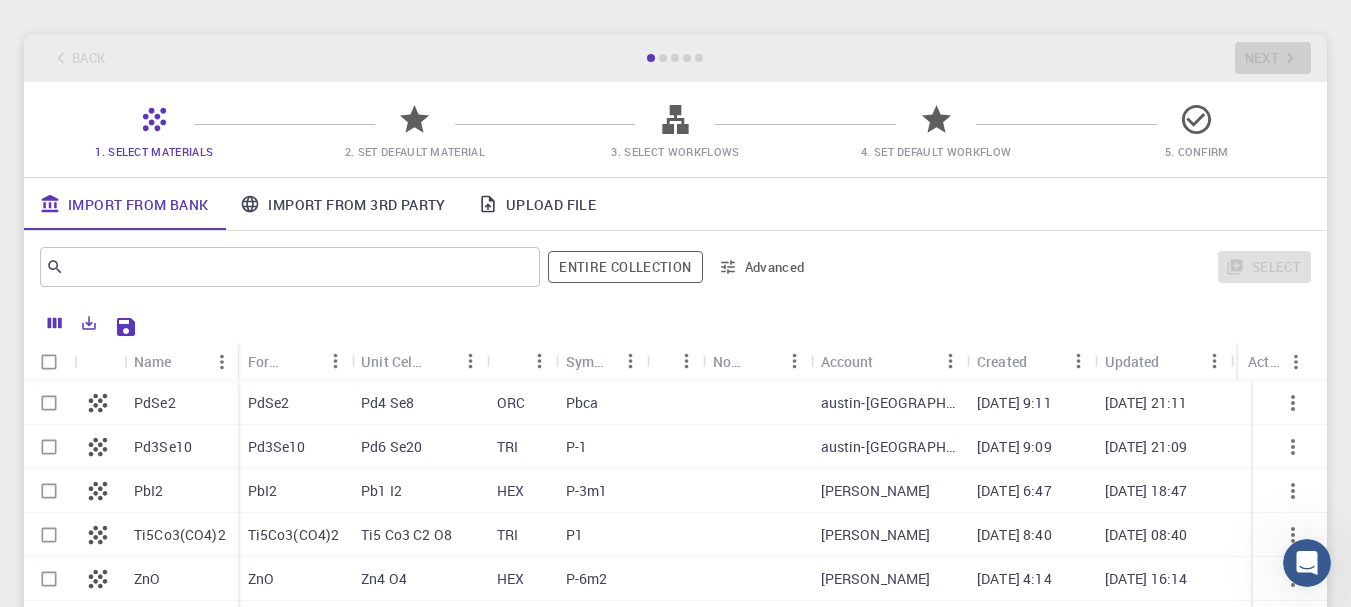 scroll, scrollTop: 301, scrollLeft: 0, axis: vertical 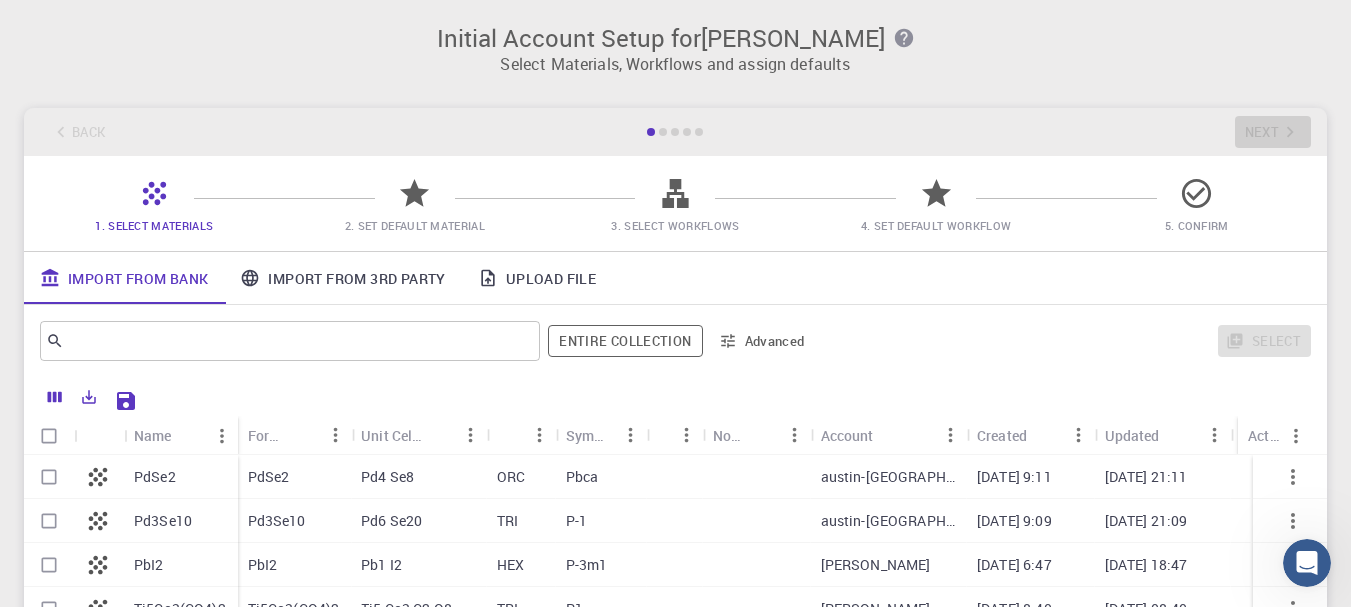 click on "Import From 3rd Party" at bounding box center (342, 278) 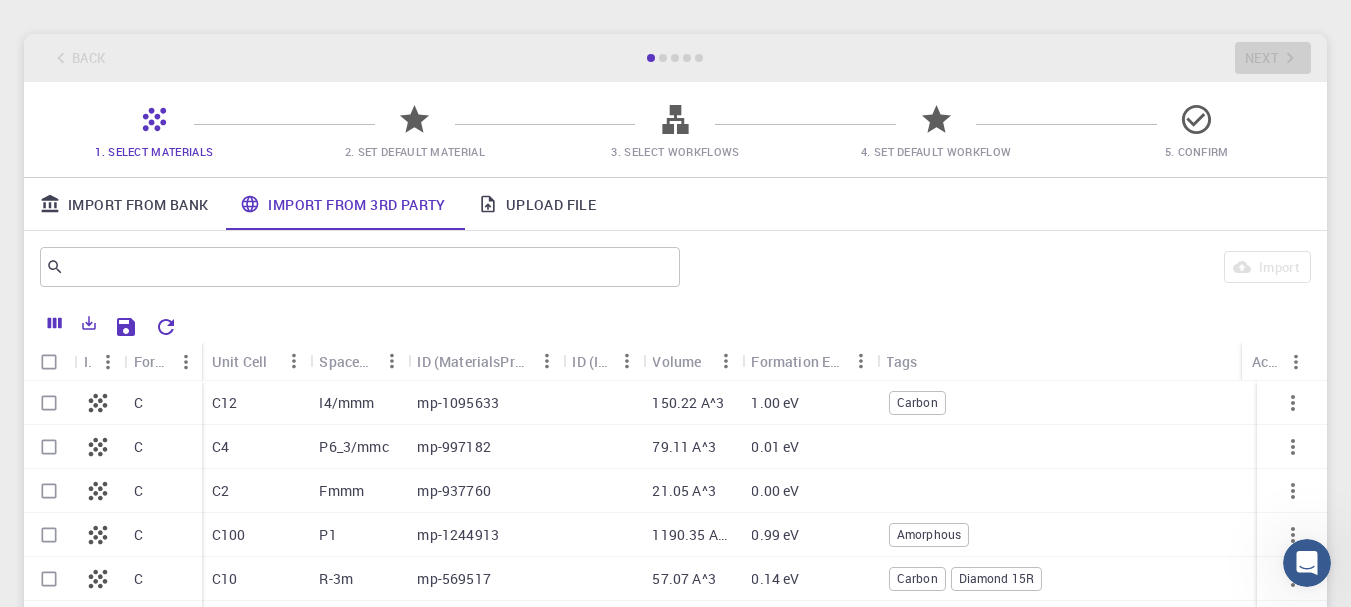 scroll, scrollTop: 0, scrollLeft: 0, axis: both 